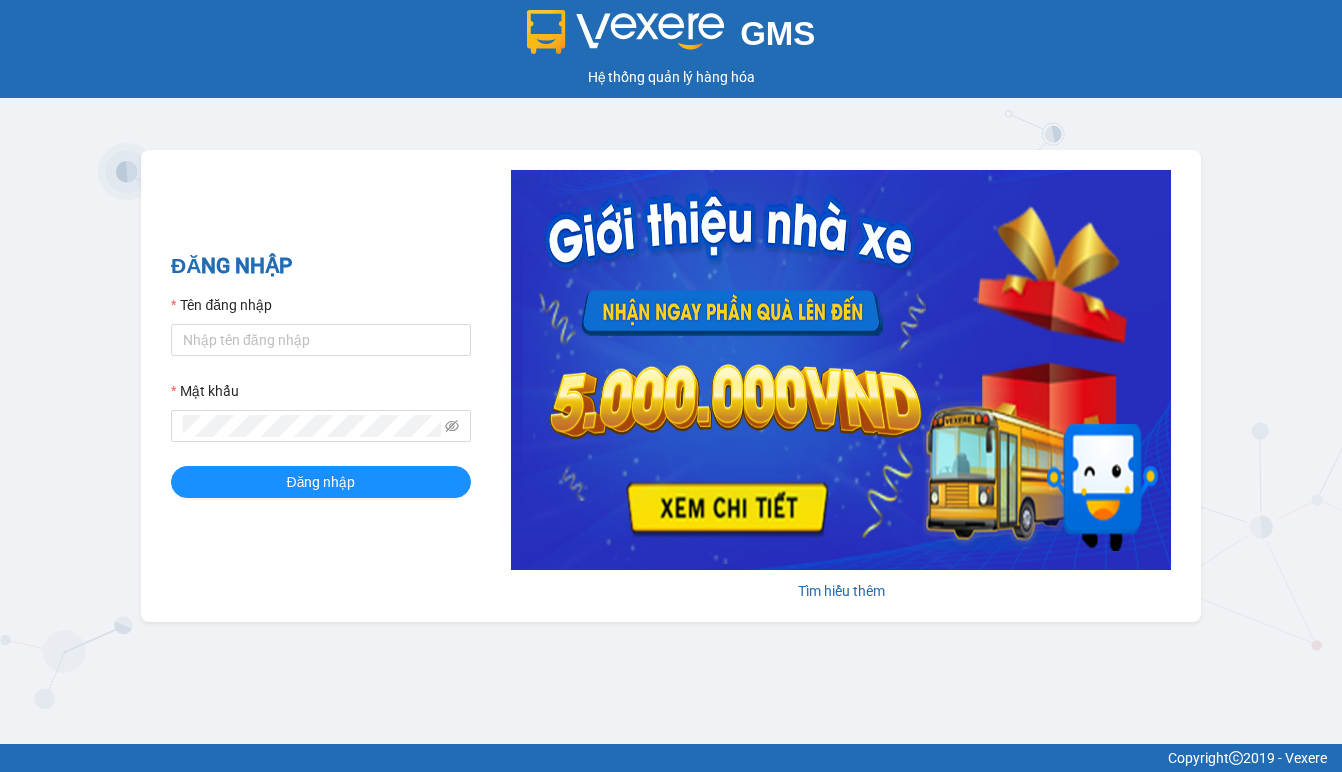 scroll, scrollTop: 0, scrollLeft: 0, axis: both 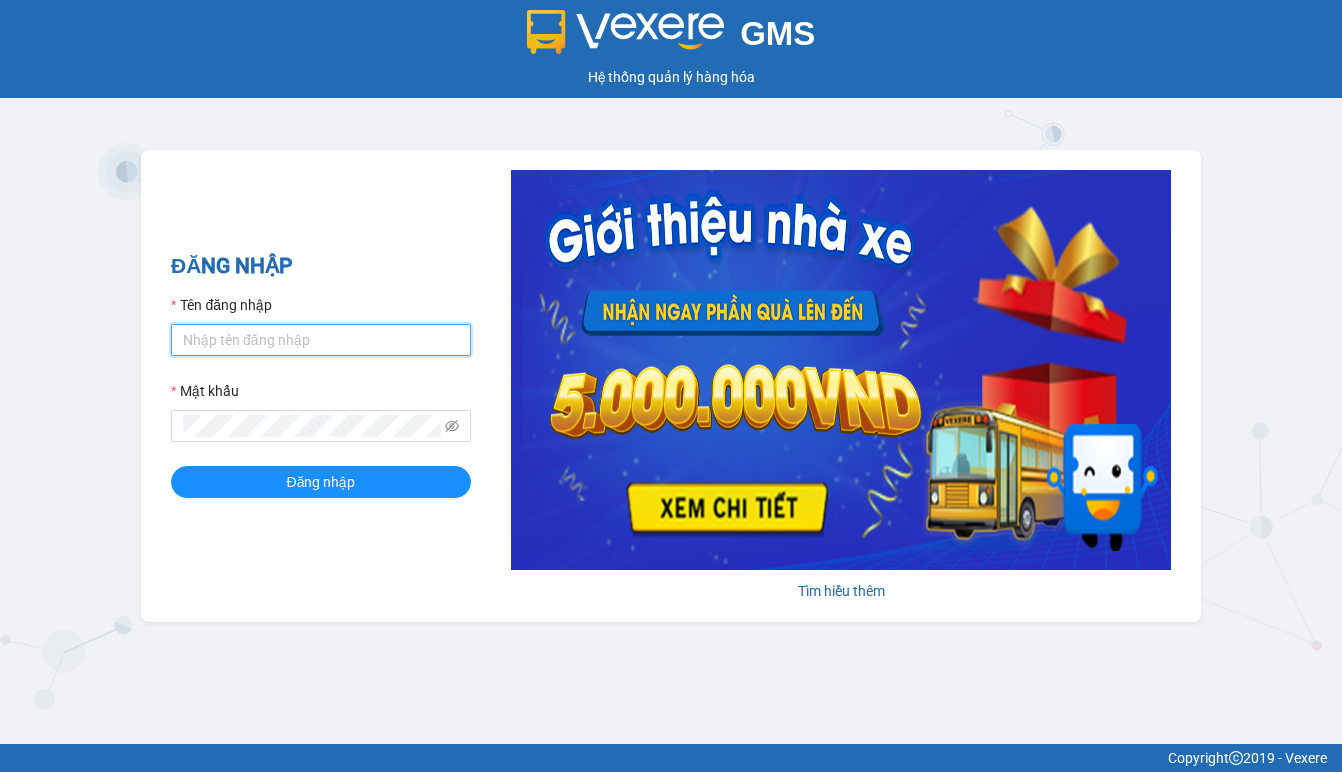 click on "Tên đăng nhập" at bounding box center [321, 340] 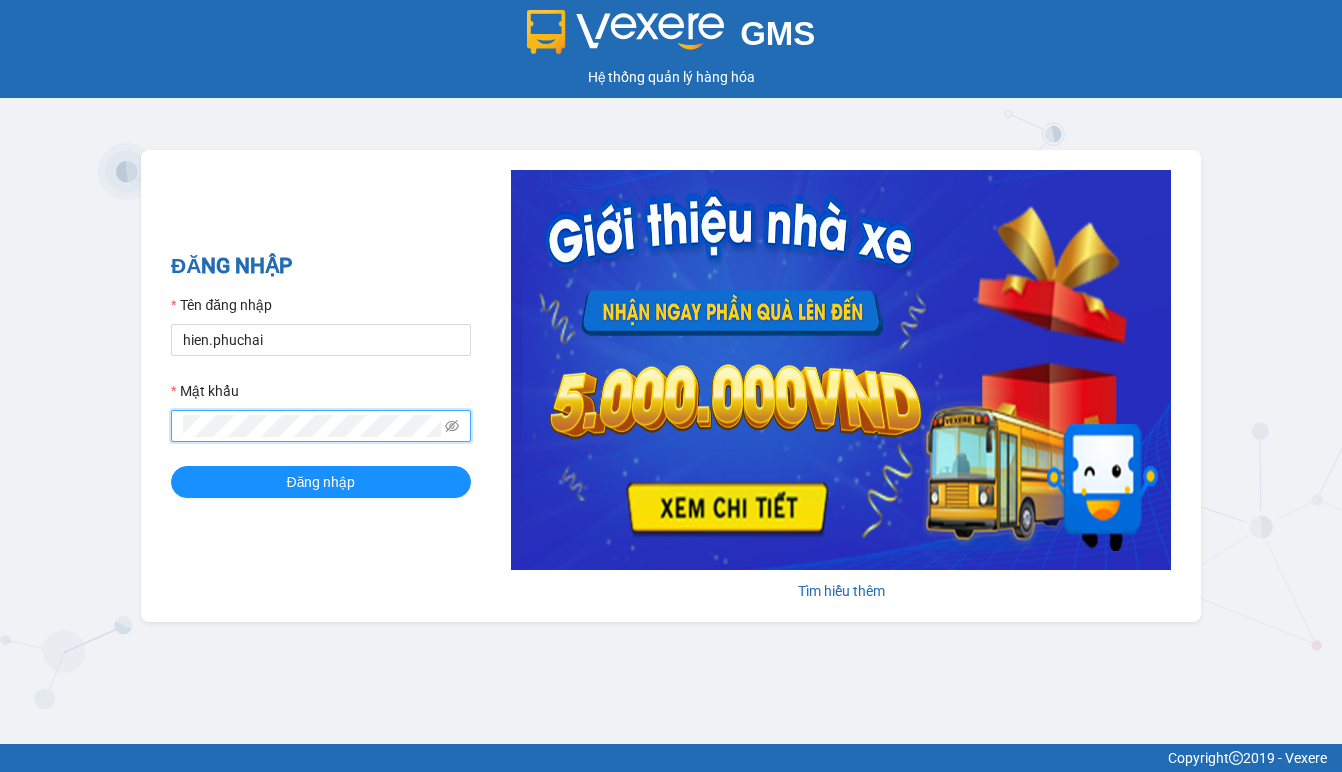 click on "Đăng nhập" at bounding box center (321, 482) 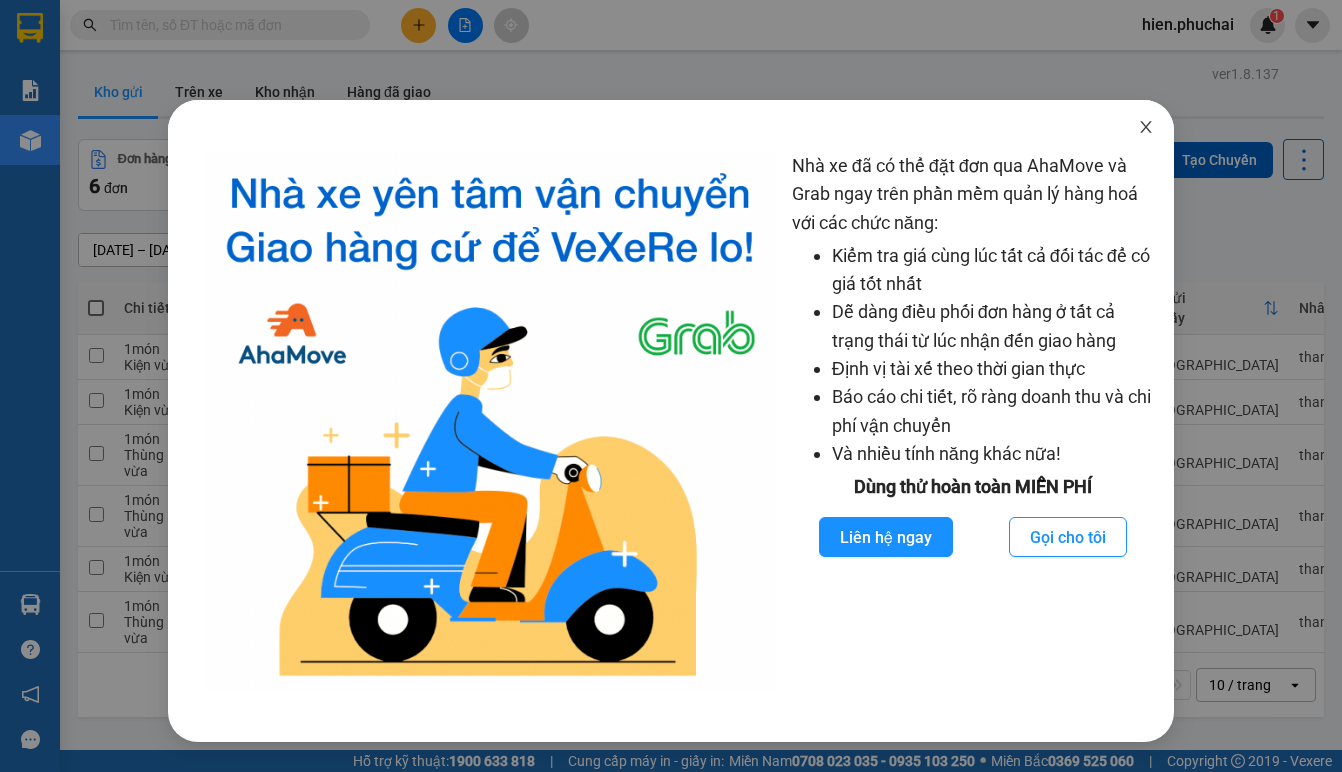 drag, startPoint x: 1152, startPoint y: 134, endPoint x: 818, endPoint y: 136, distance: 334.00598 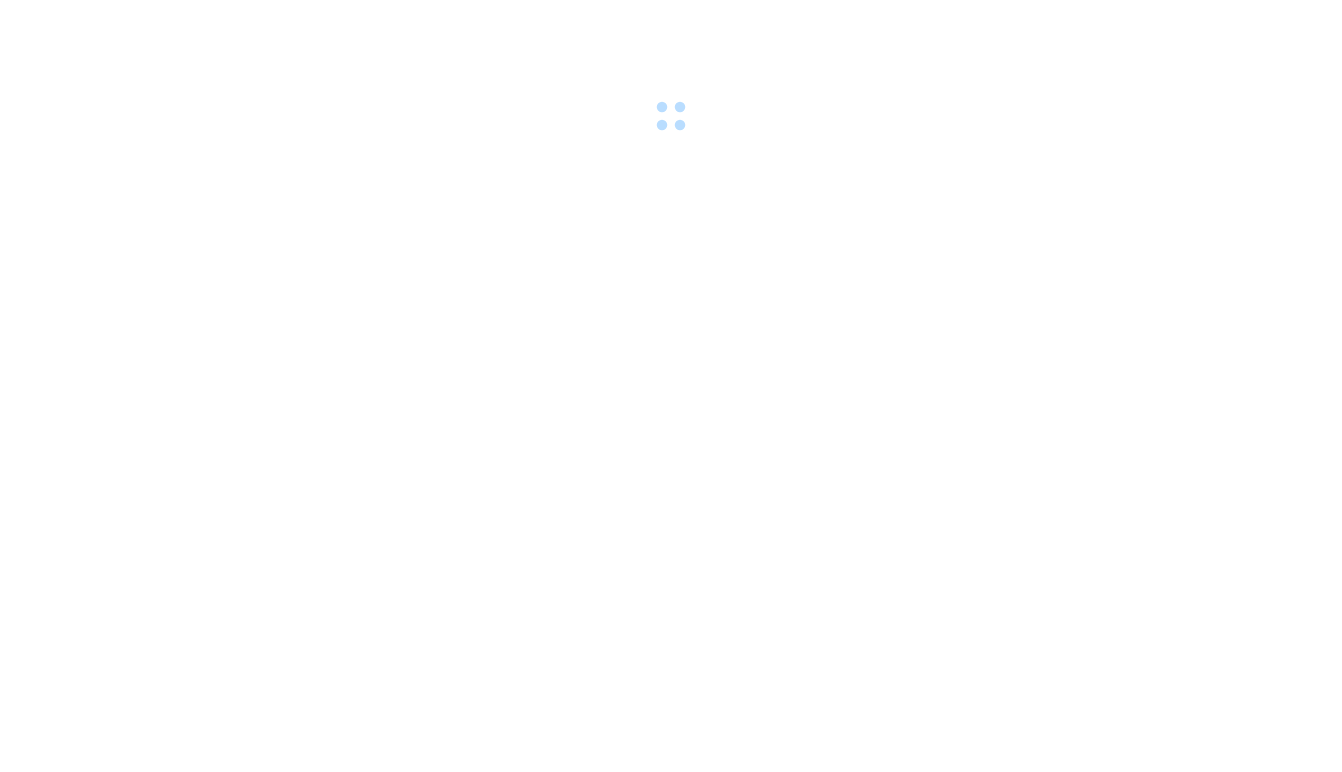 scroll, scrollTop: 0, scrollLeft: 0, axis: both 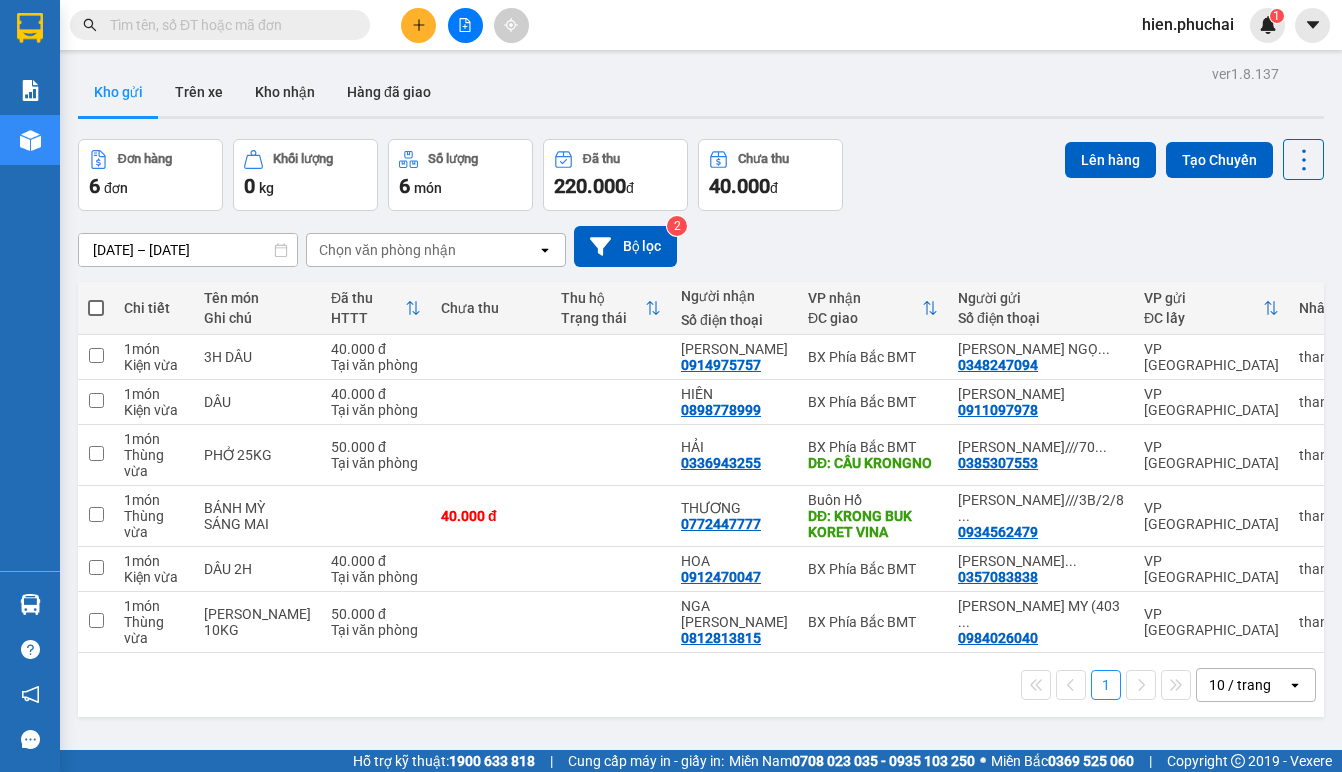 click at bounding box center (96, 308) 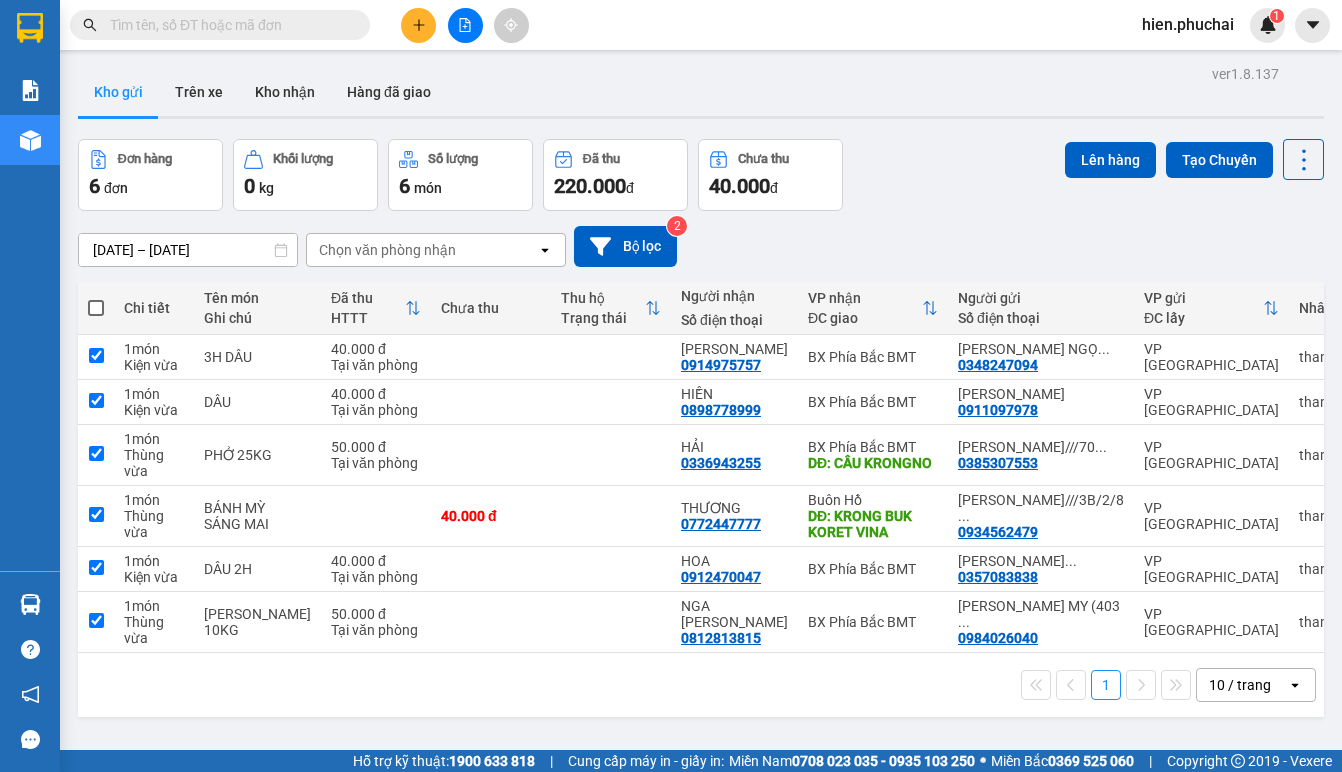 checkbox on "true" 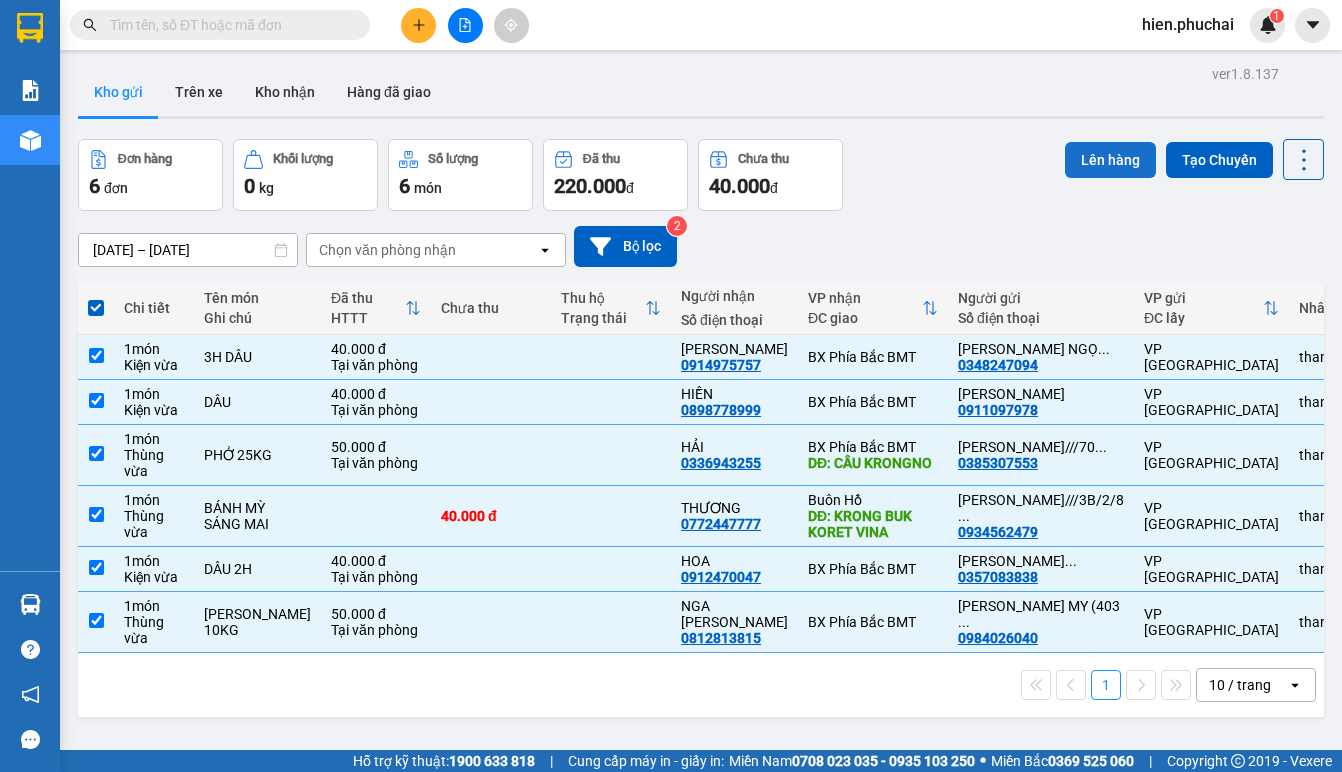 click on "Lên hàng" at bounding box center [1110, 160] 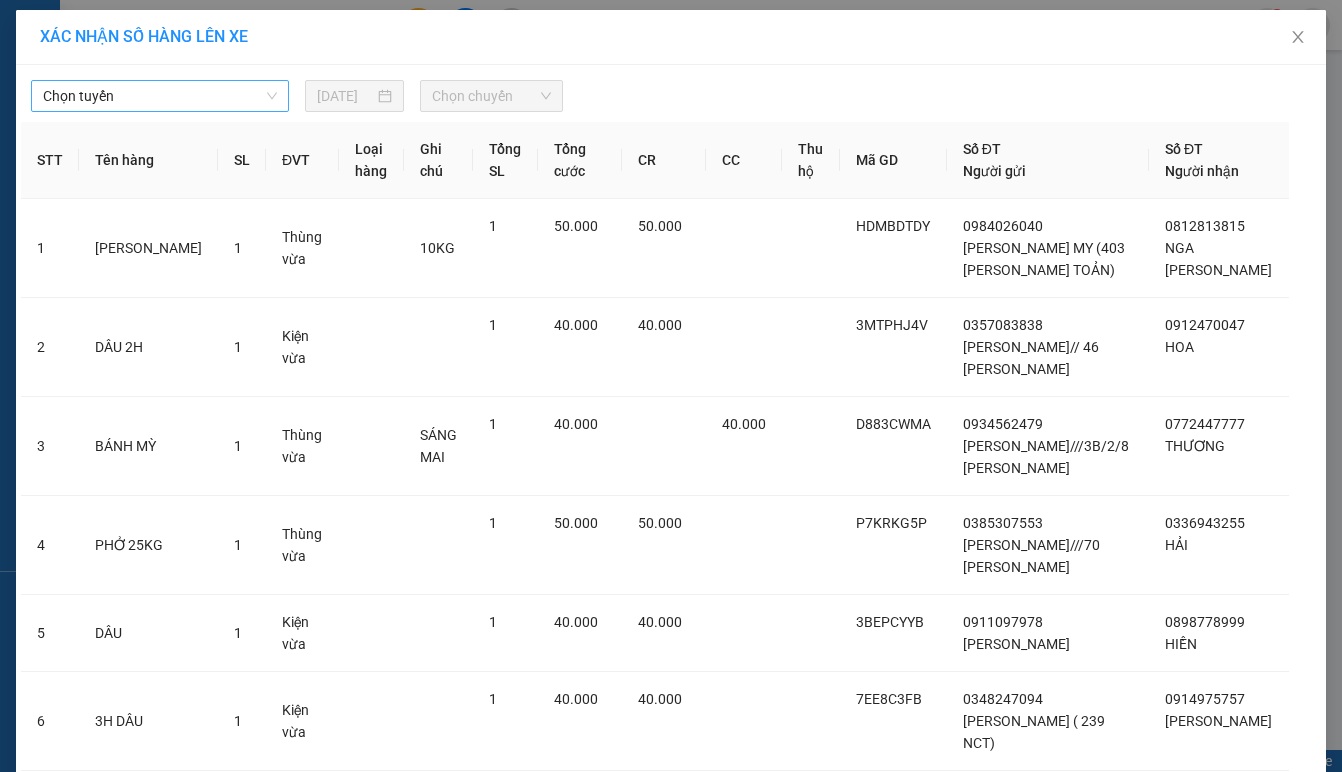 click on "Chọn tuyến" at bounding box center [160, 96] 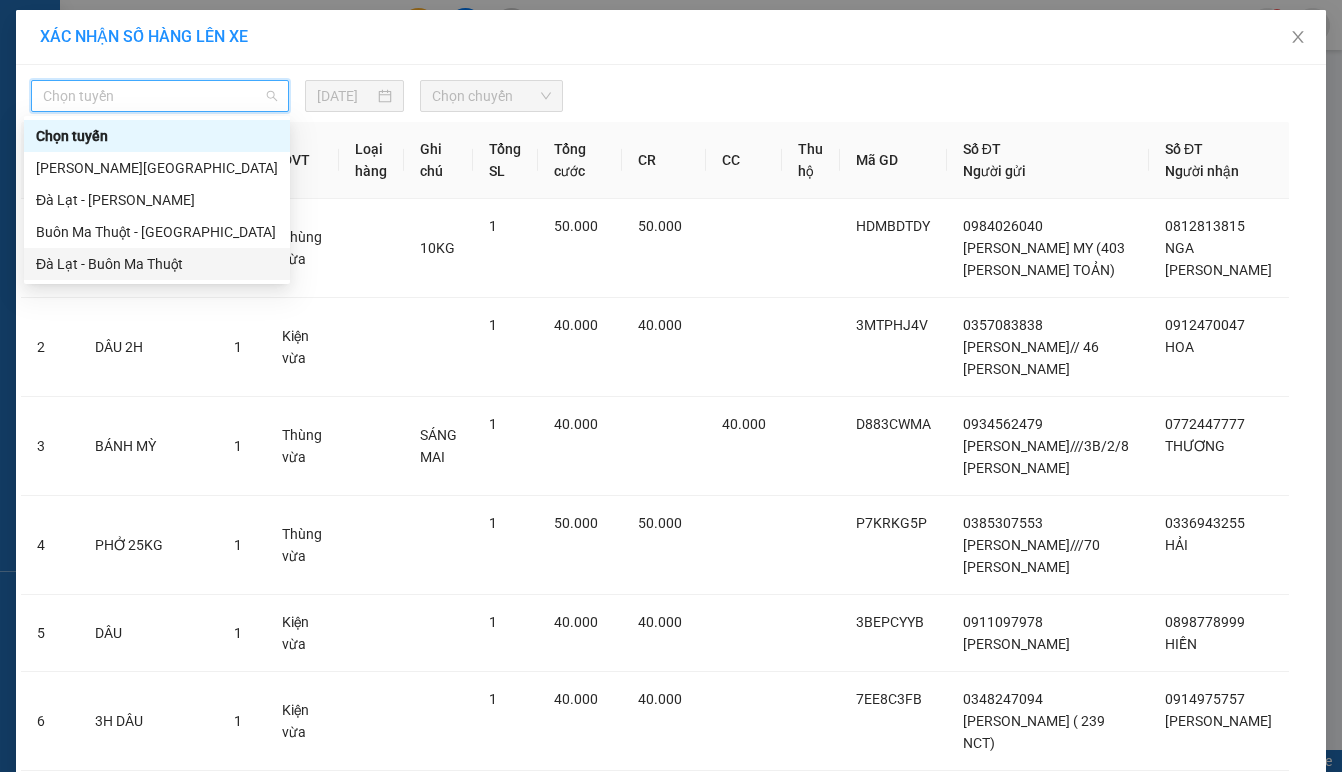 click on "Đà Lạt - Buôn Ma Thuột" at bounding box center (157, 264) 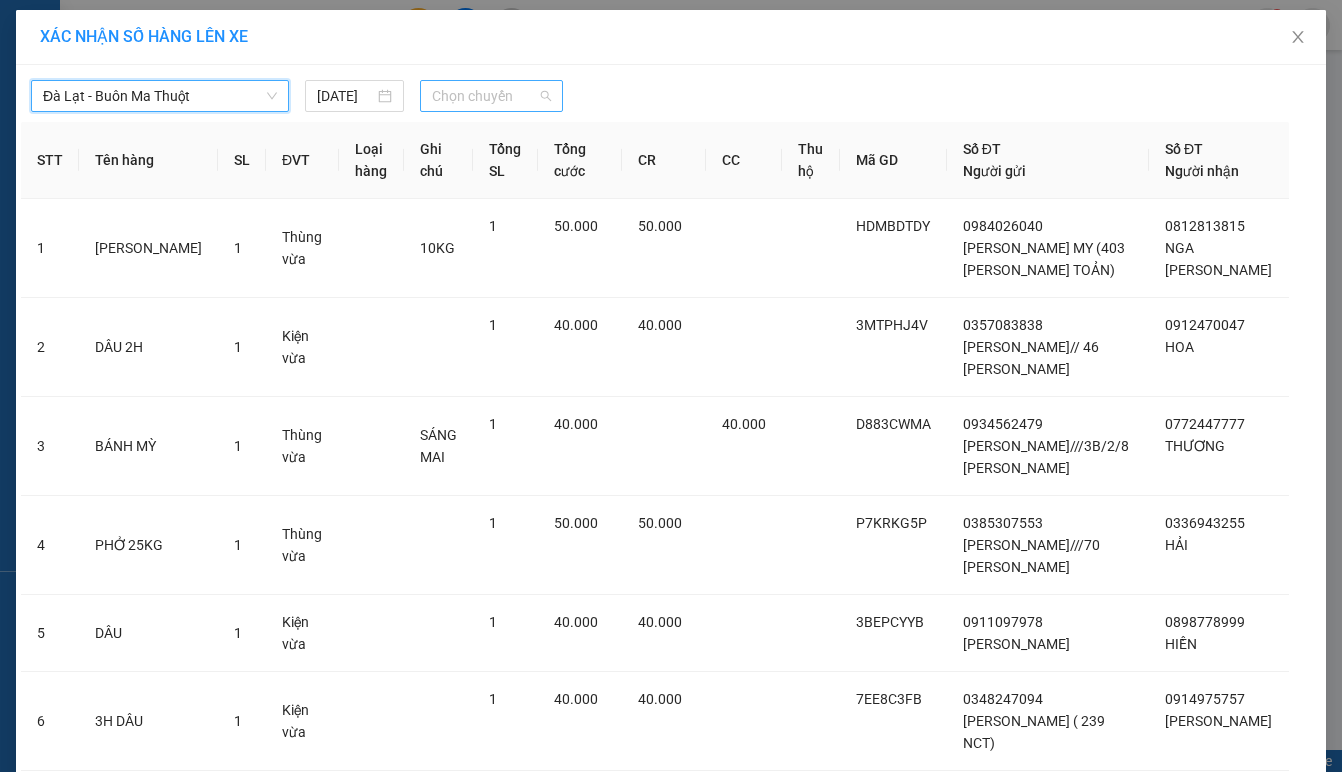 click on "Chọn chuyến" at bounding box center [492, 96] 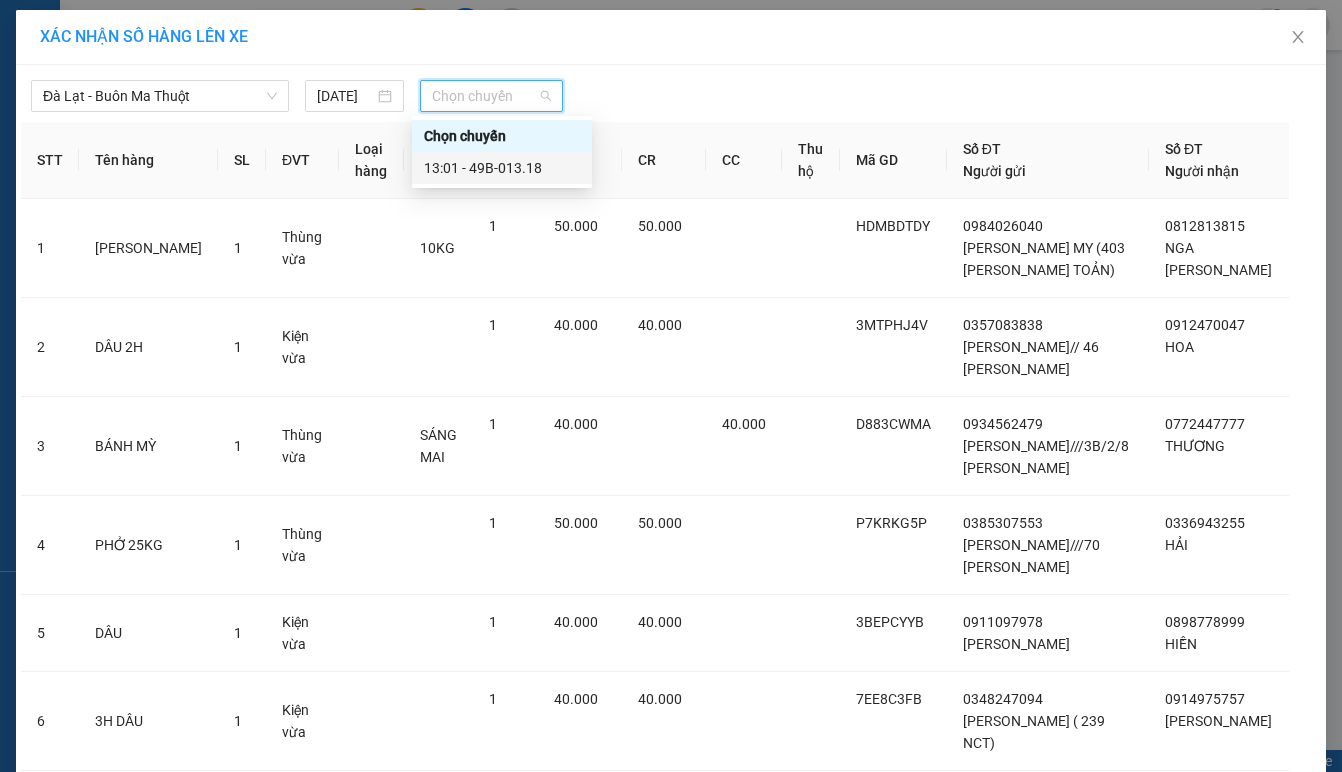 click on "13:01     - 49B-013.18" at bounding box center [502, 168] 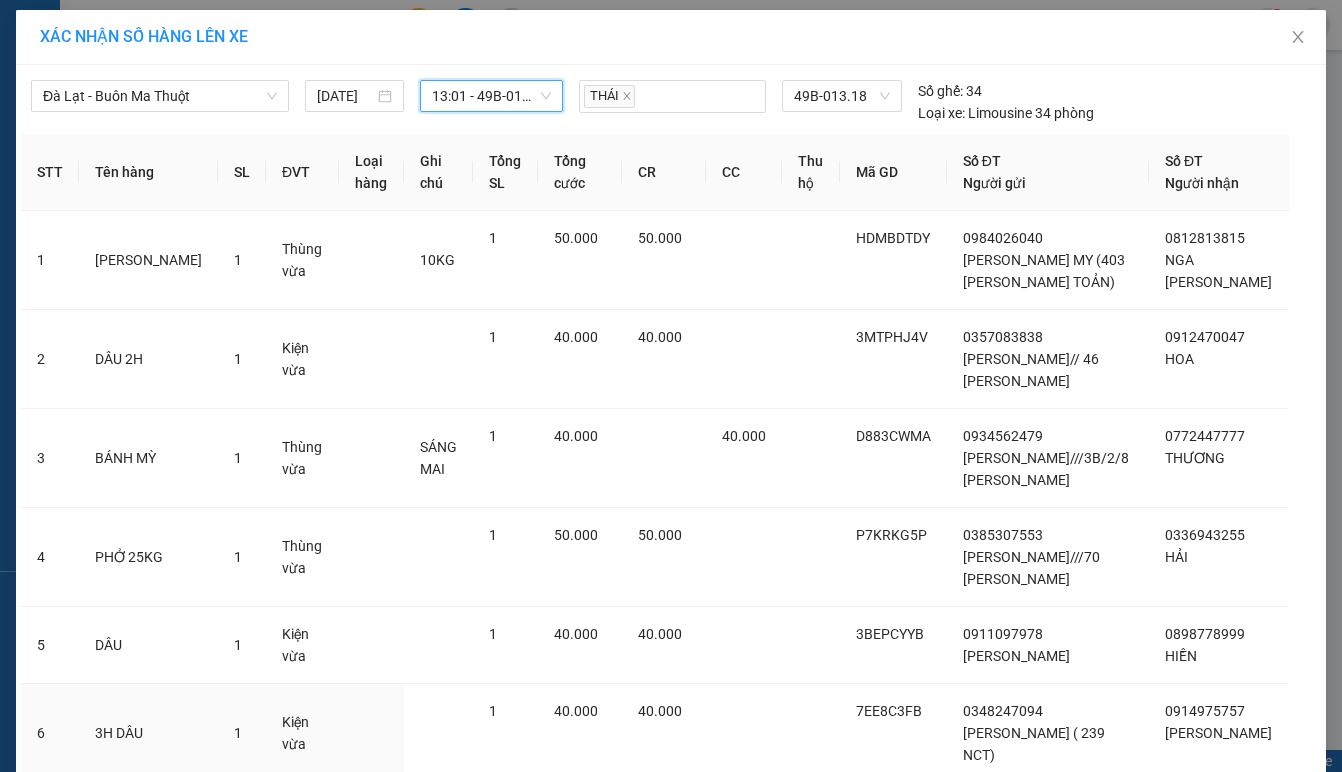 scroll, scrollTop: 179, scrollLeft: 0, axis: vertical 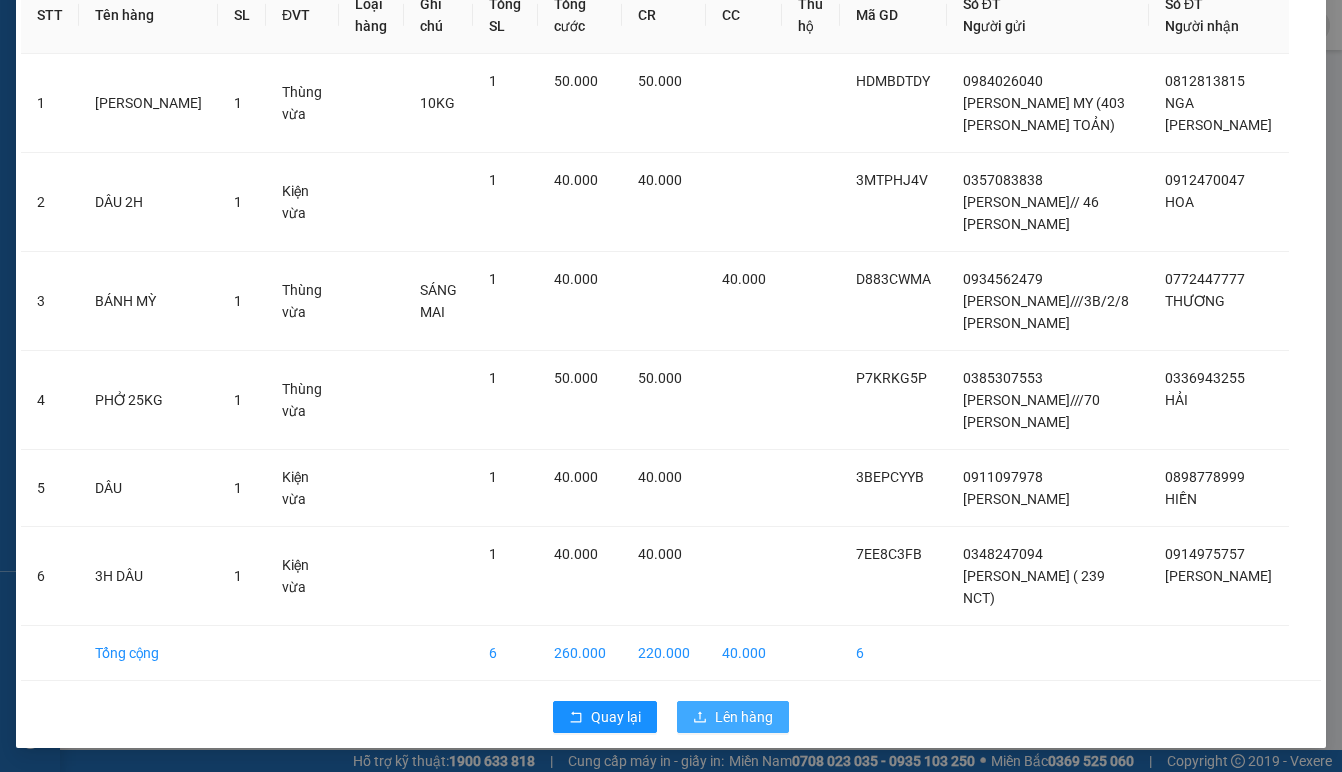 click on "Lên hàng" at bounding box center [744, 717] 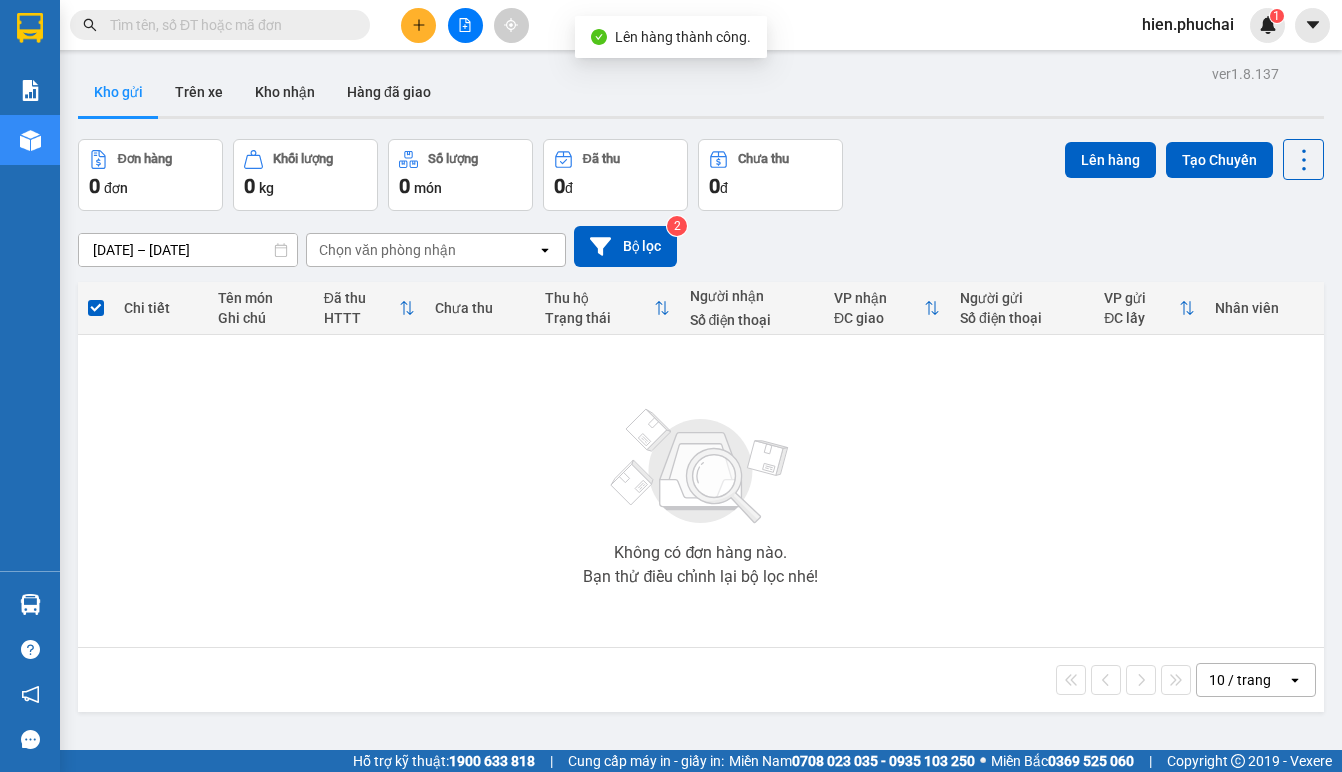 click 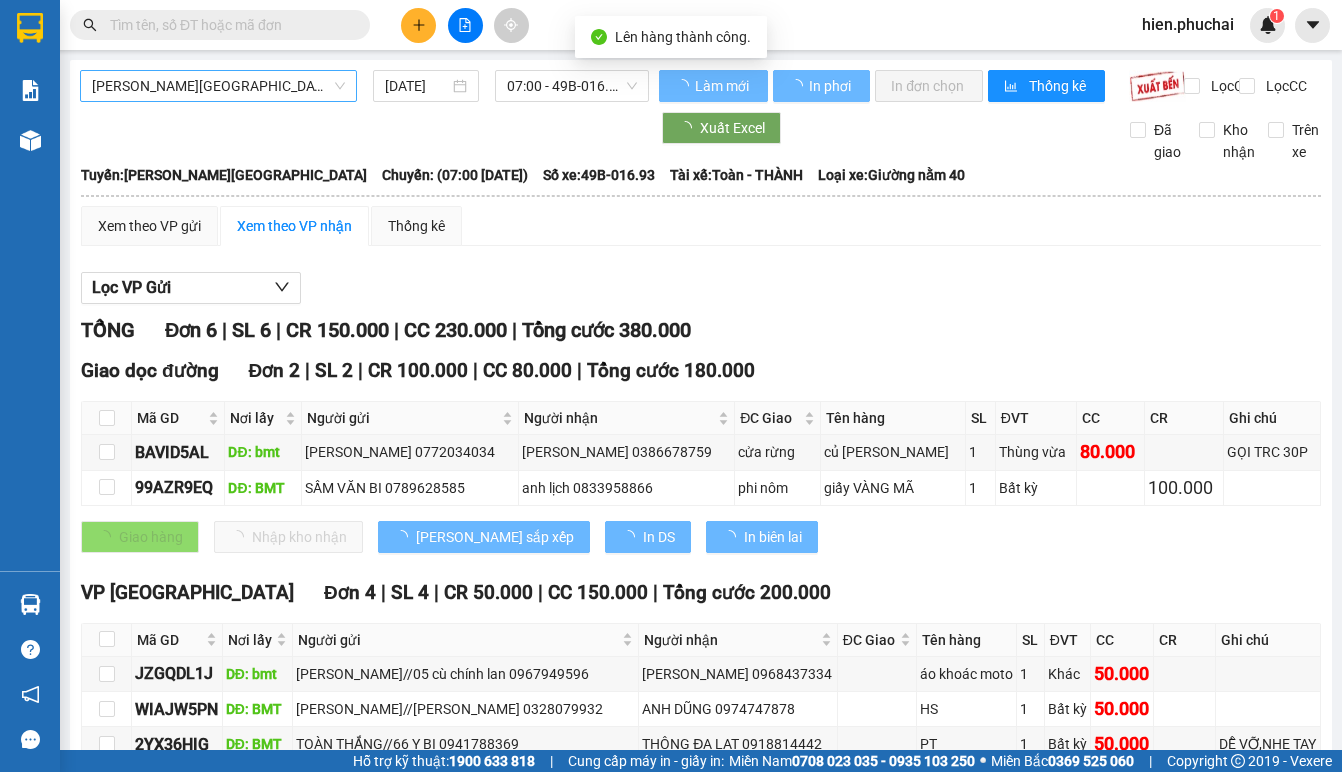 click on "Gia Lai - Đà Lạt" at bounding box center [218, 86] 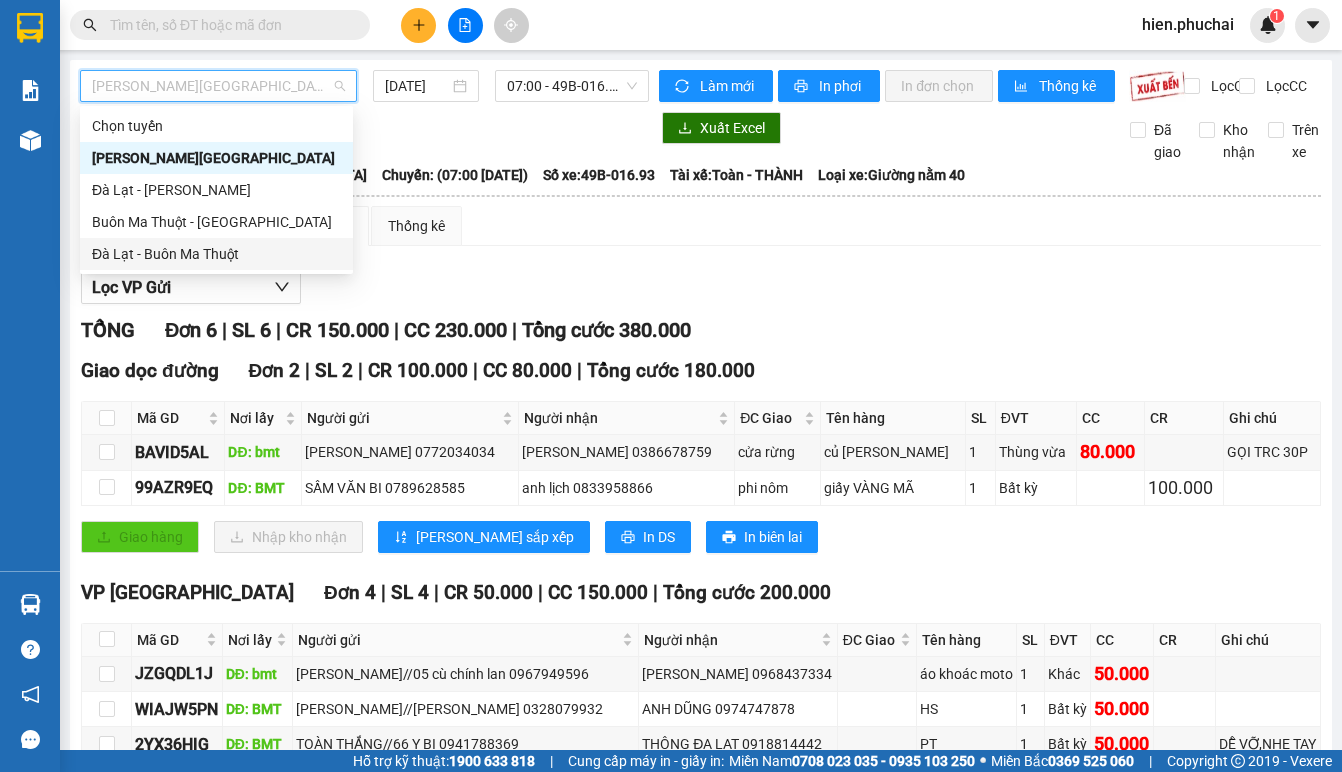 click on "Đà Lạt - Buôn Ma Thuột" at bounding box center (216, 254) 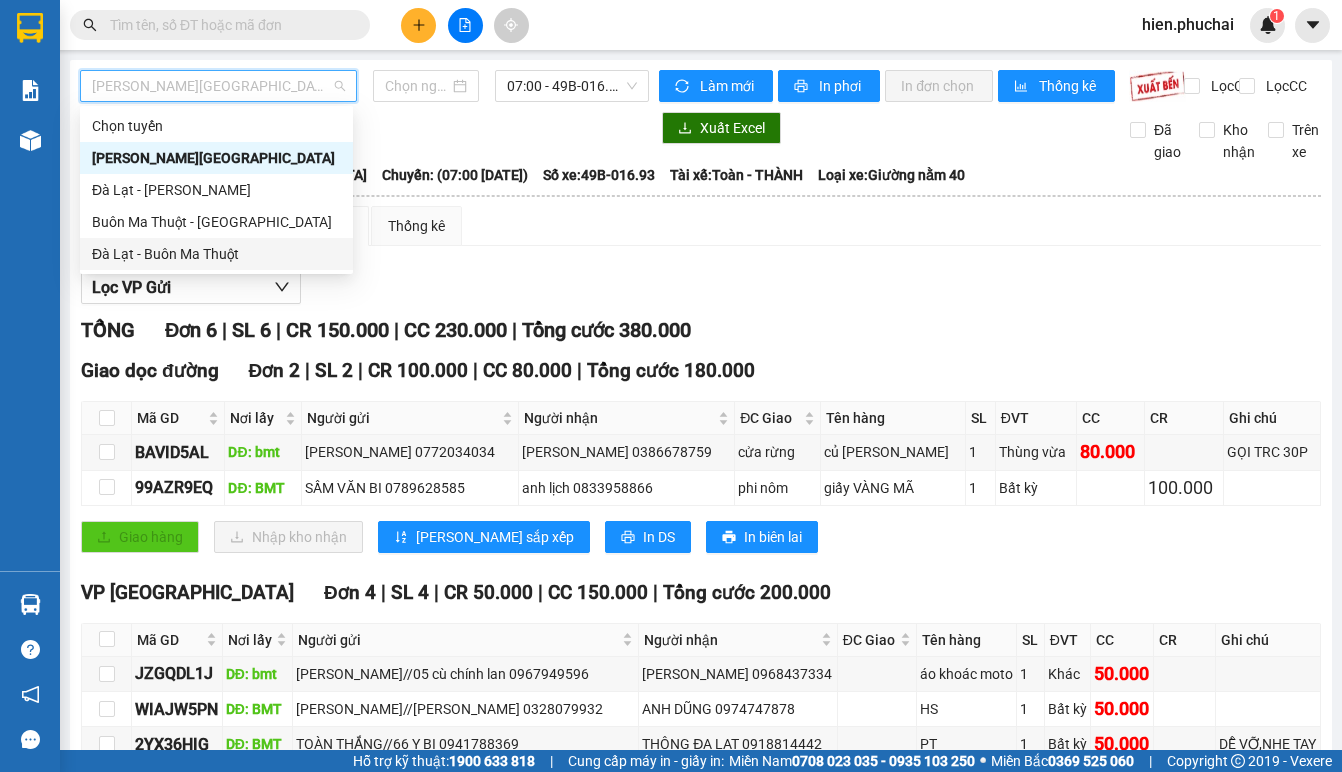 type on "10/07/2025" 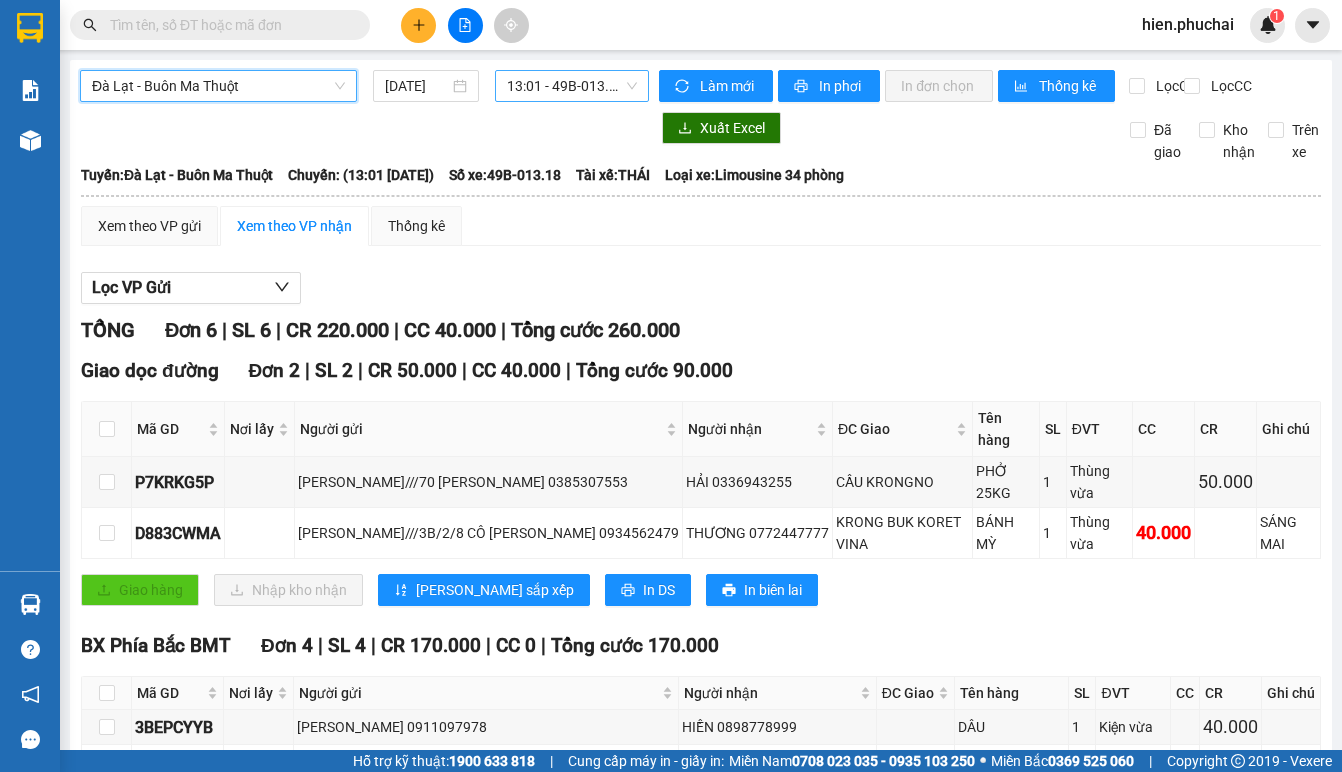click on "13:01     - 49B-013.18" at bounding box center [572, 86] 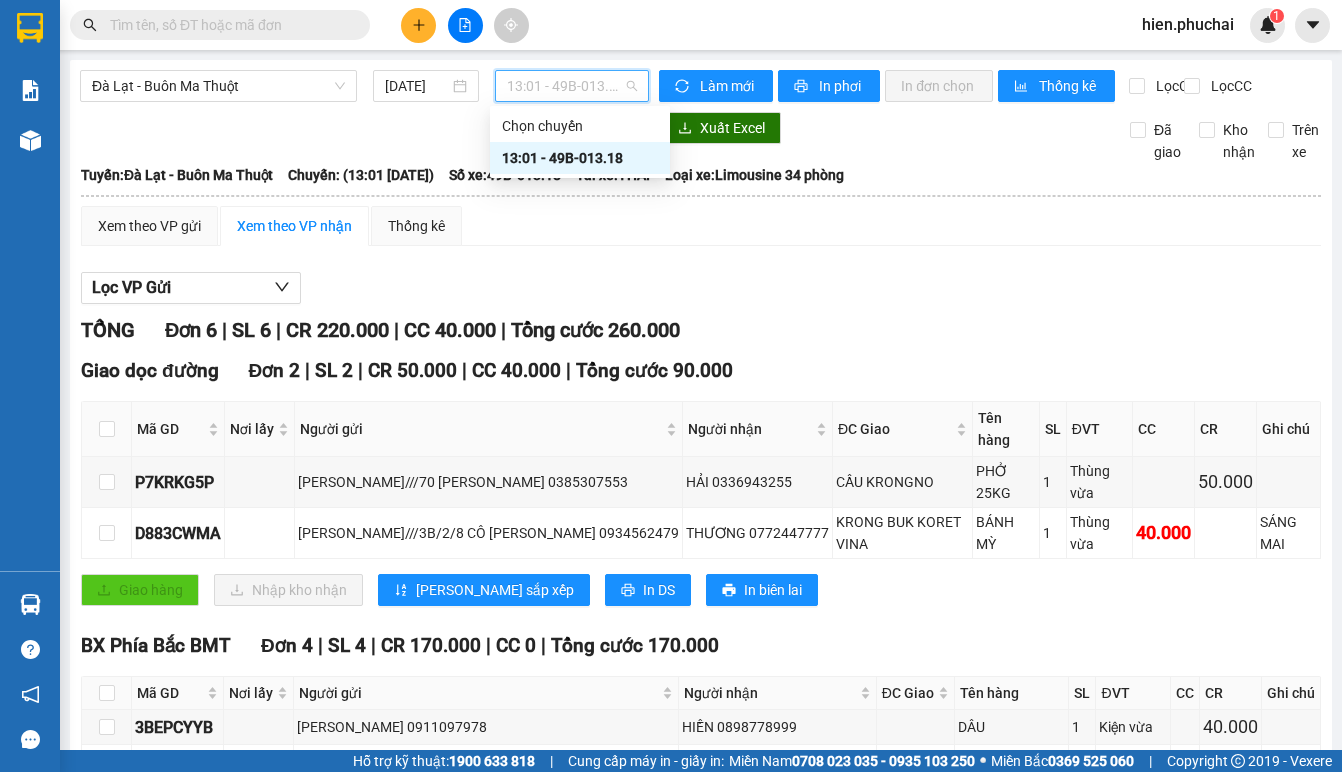 click on "13:01     - 49B-013.18" at bounding box center (580, 158) 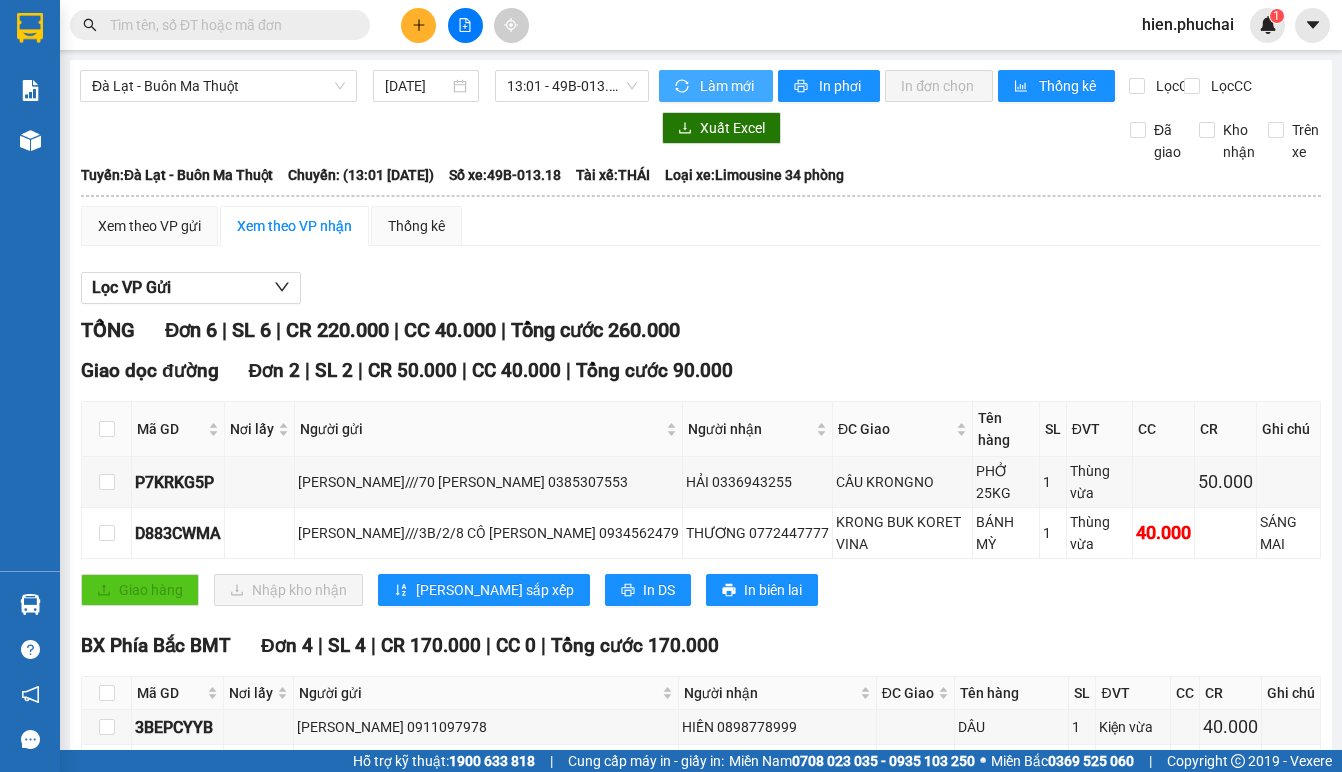 click 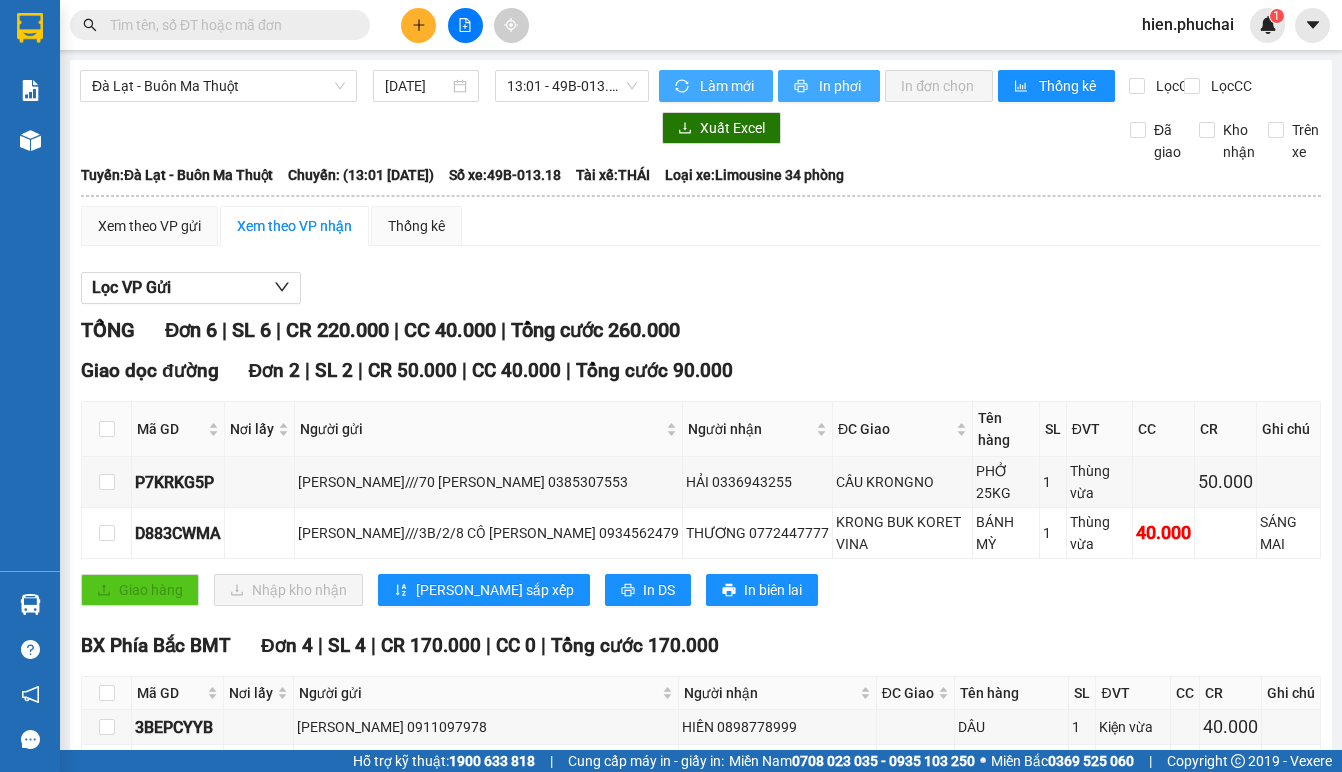 click on "In phơi" at bounding box center [841, 86] 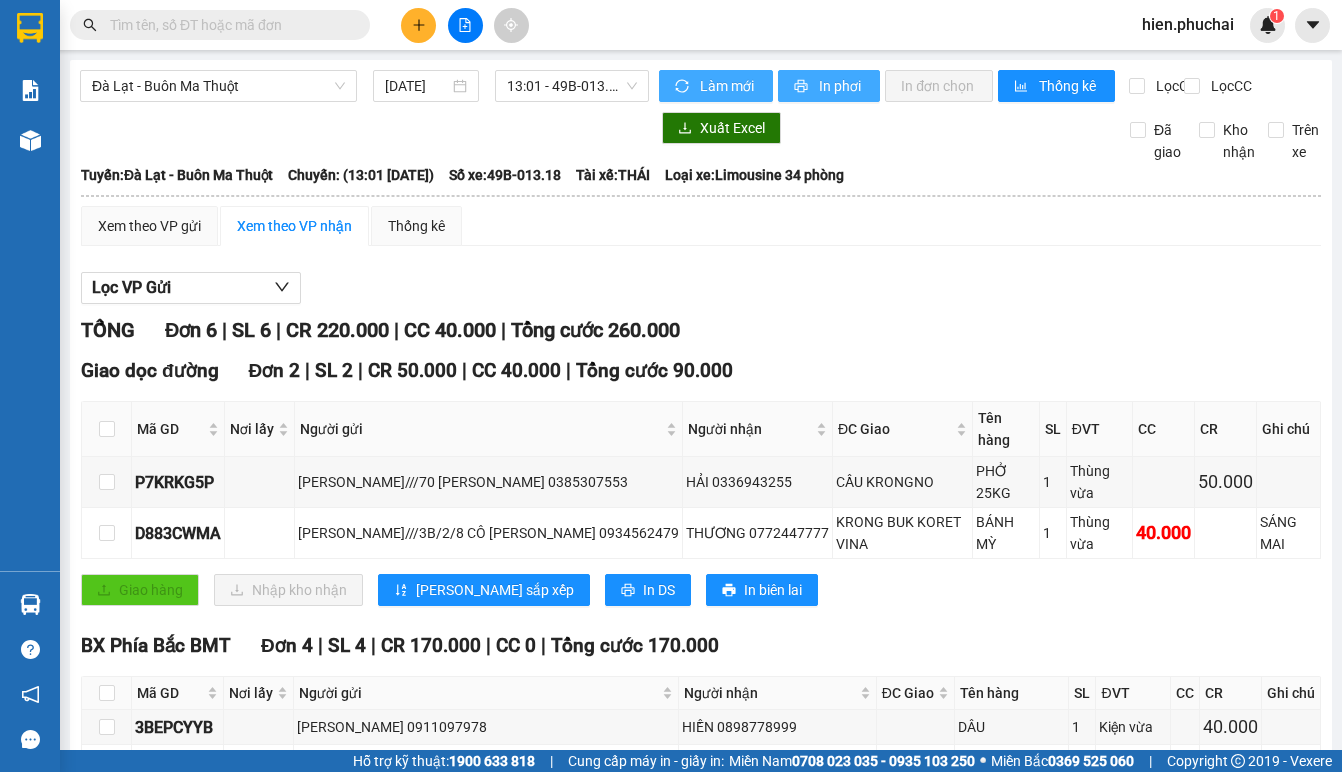 scroll, scrollTop: 0, scrollLeft: 0, axis: both 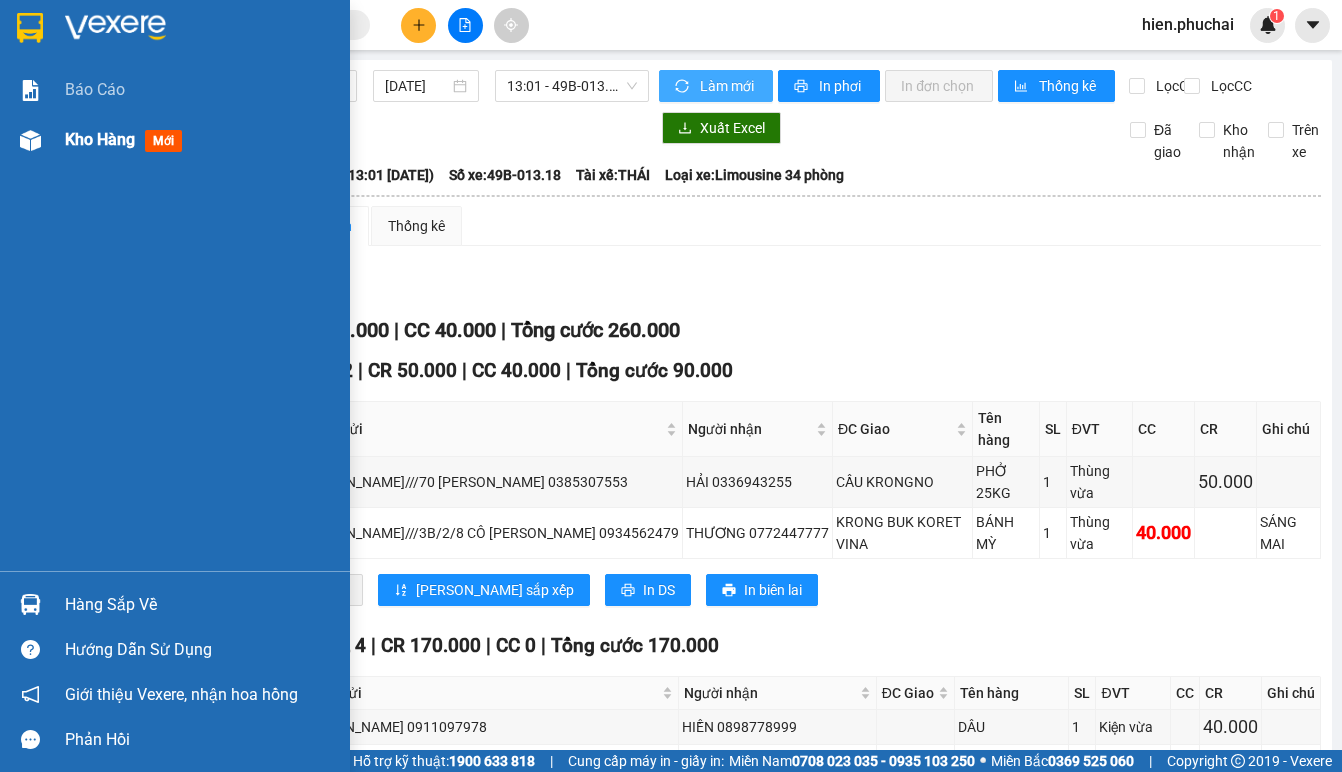 click at bounding box center (30, 140) 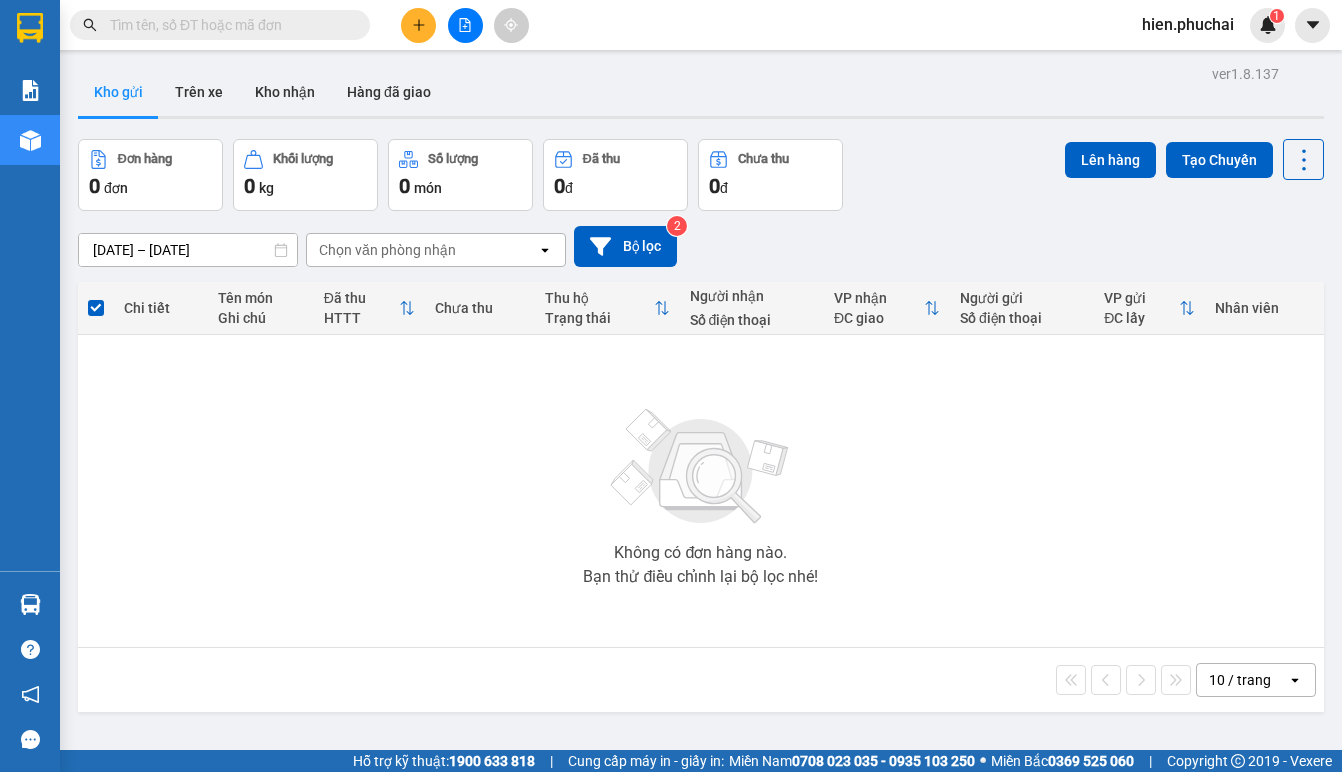 click on "08/07/2025 – 10/07/2025 Press the down arrow key to interact with the calendar and select a date. Press the escape button to close the calendar. Selected date range is from 08/07/2025 to 10/07/2025. Chọn văn phòng nhận open Bộ lọc 2" at bounding box center (701, 246) 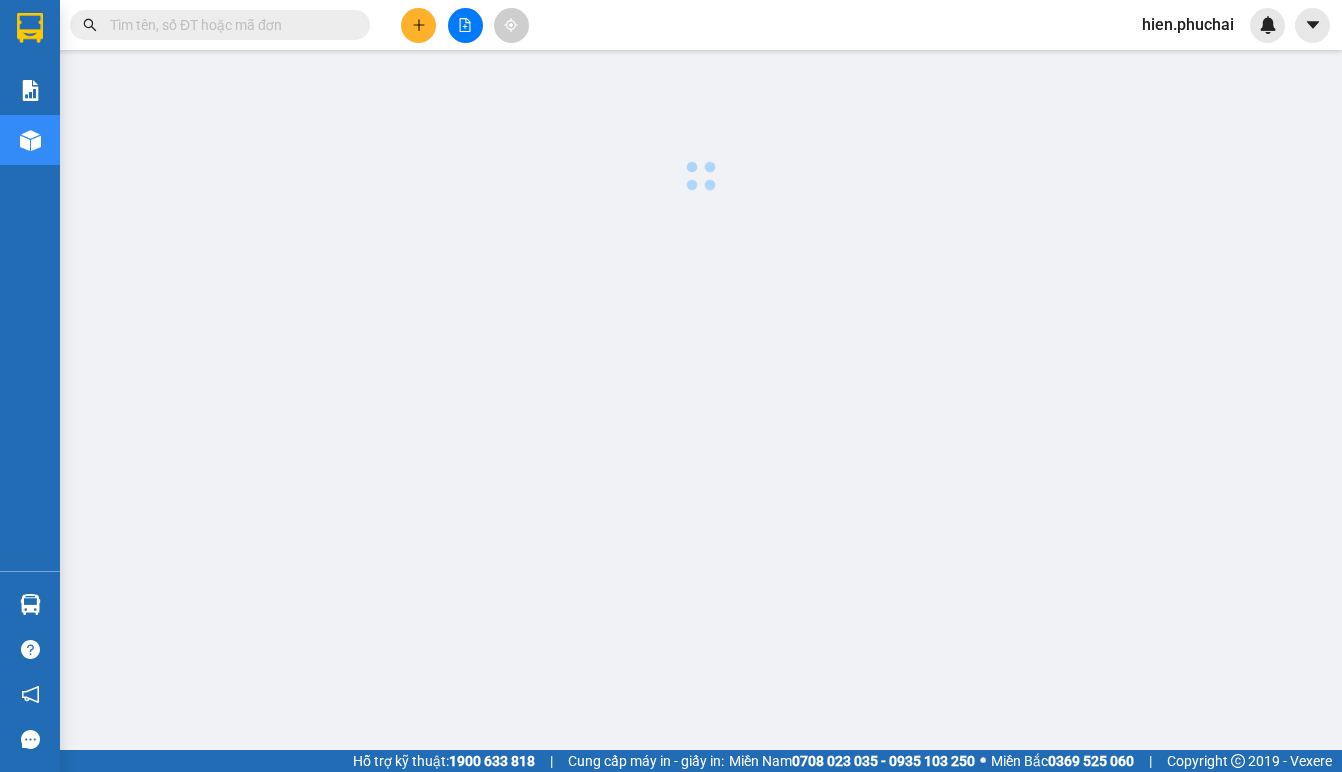 scroll, scrollTop: 0, scrollLeft: 0, axis: both 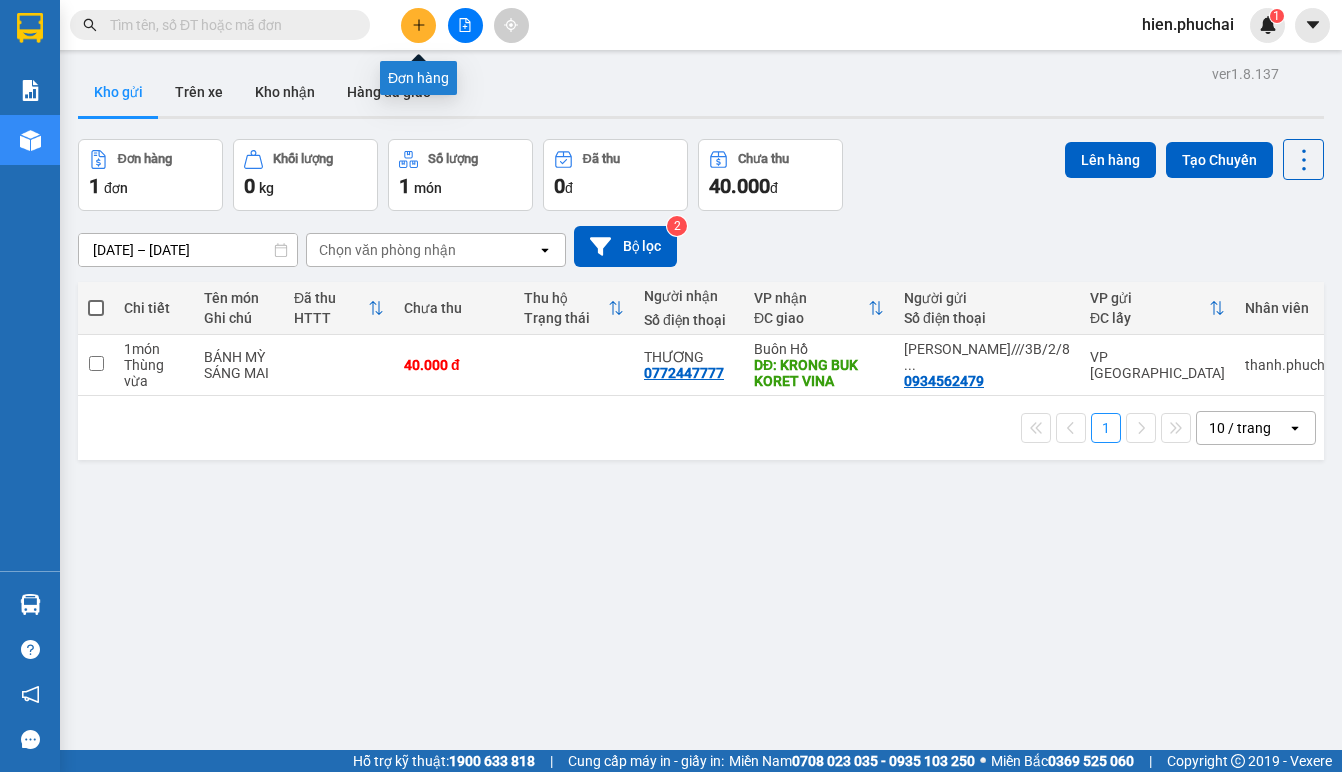 click 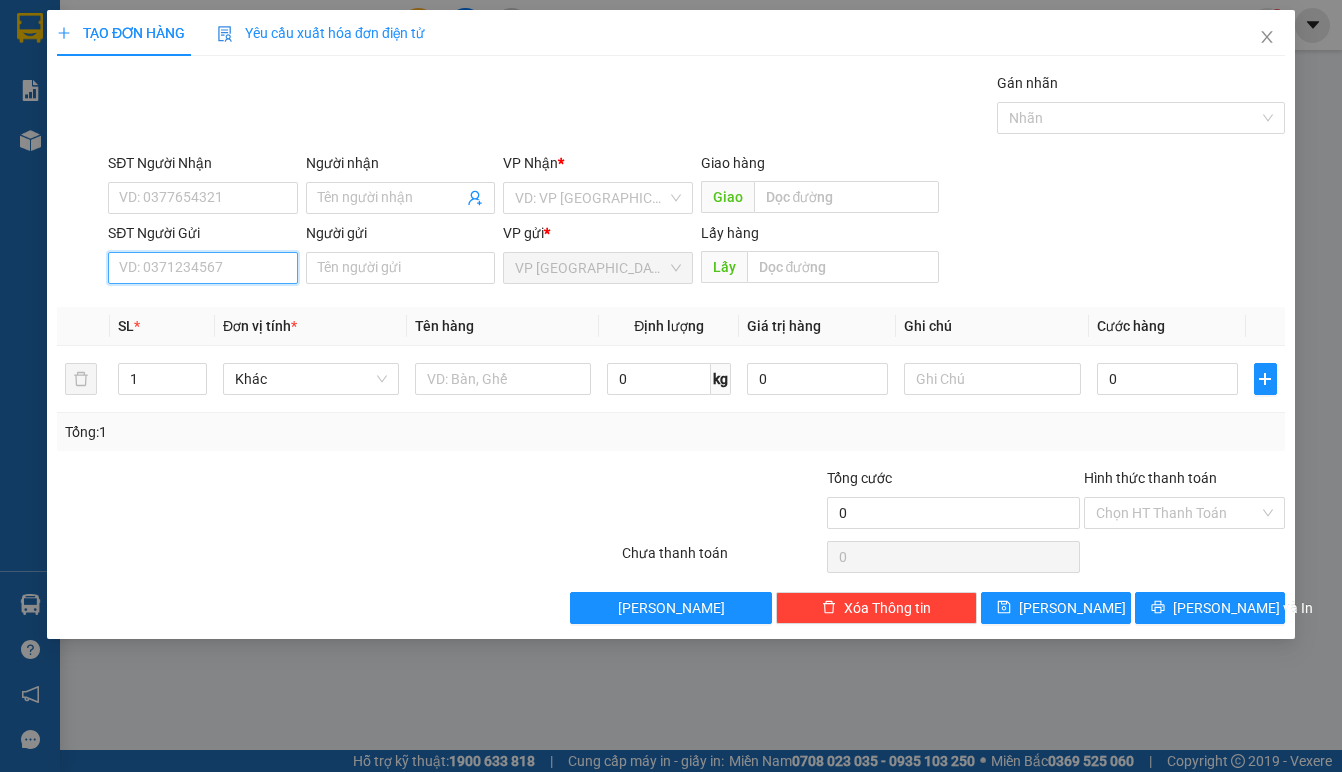 click on "SĐT Người Gửi" at bounding box center (202, 268) 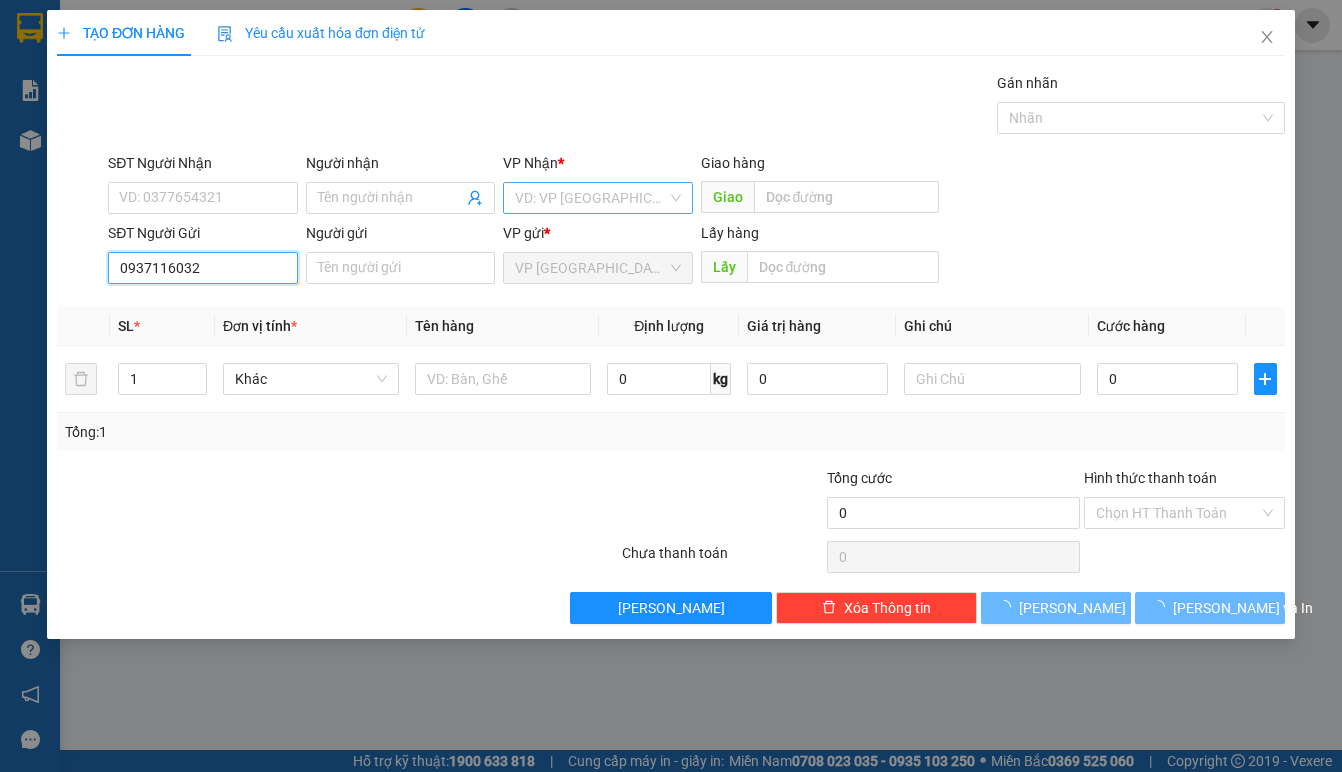 type on "0937116032" 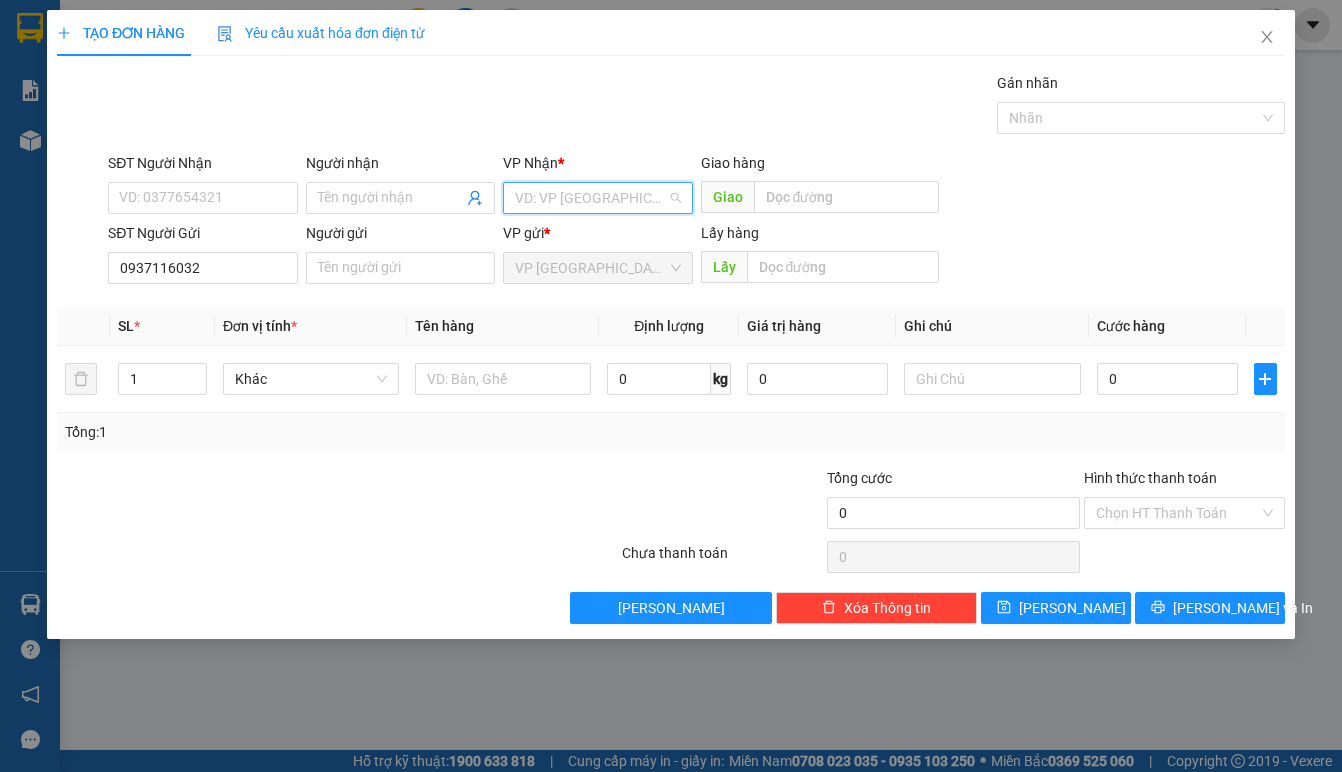click at bounding box center (590, 198) 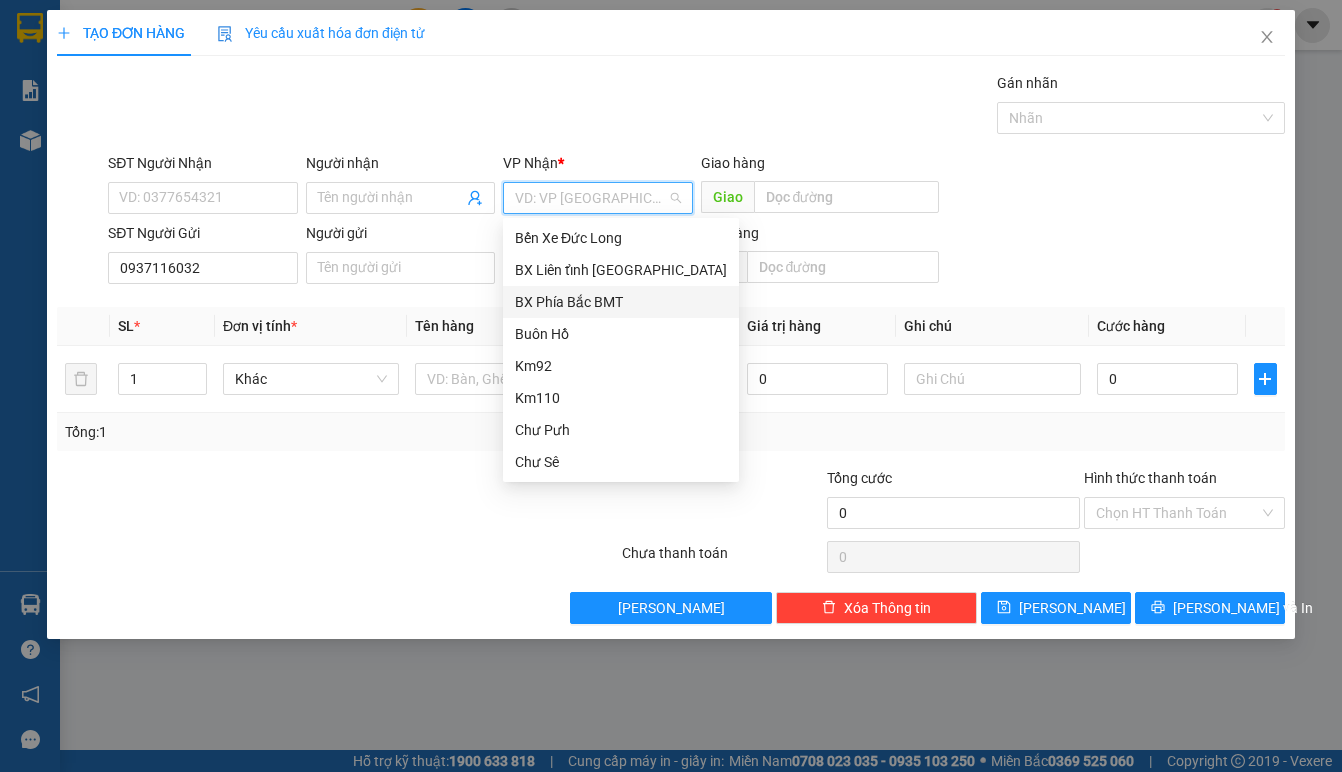 click on "BX Phía Bắc BMT" at bounding box center [621, 302] 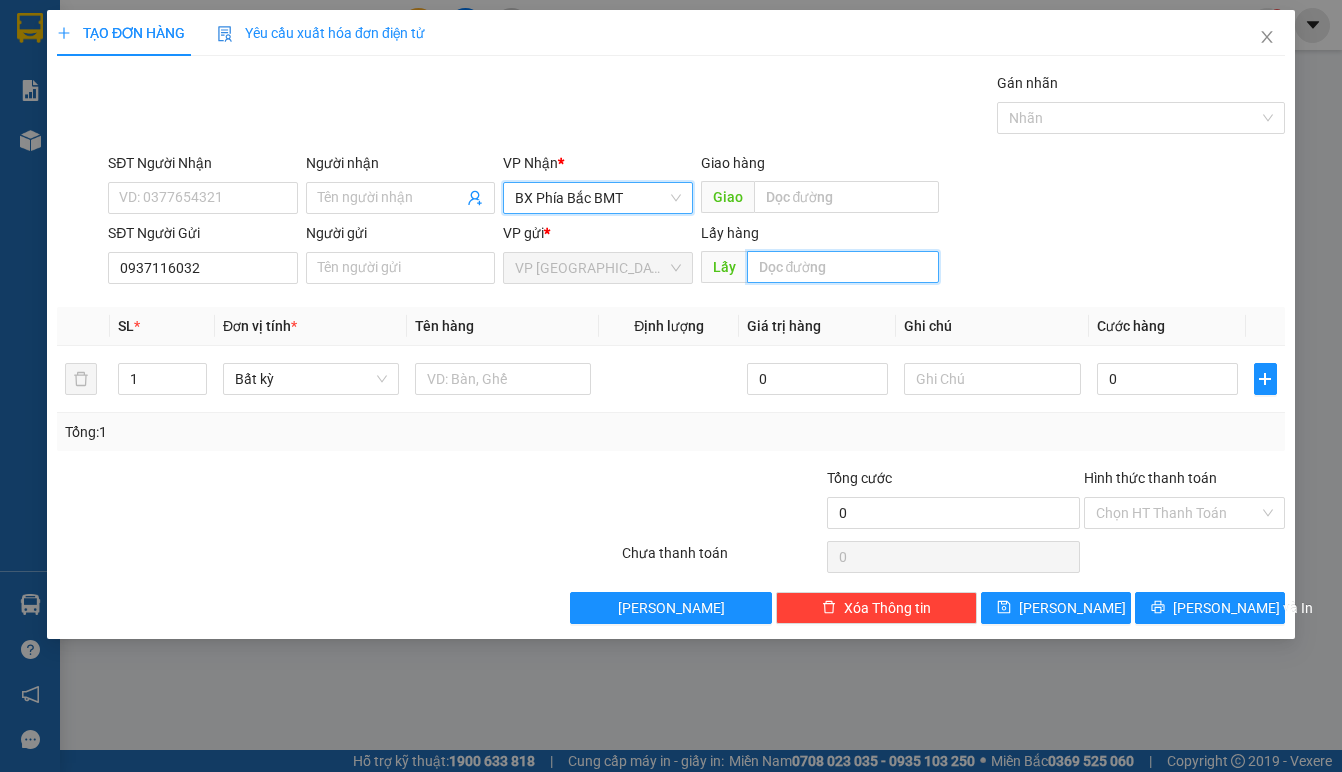 click at bounding box center [843, 267] 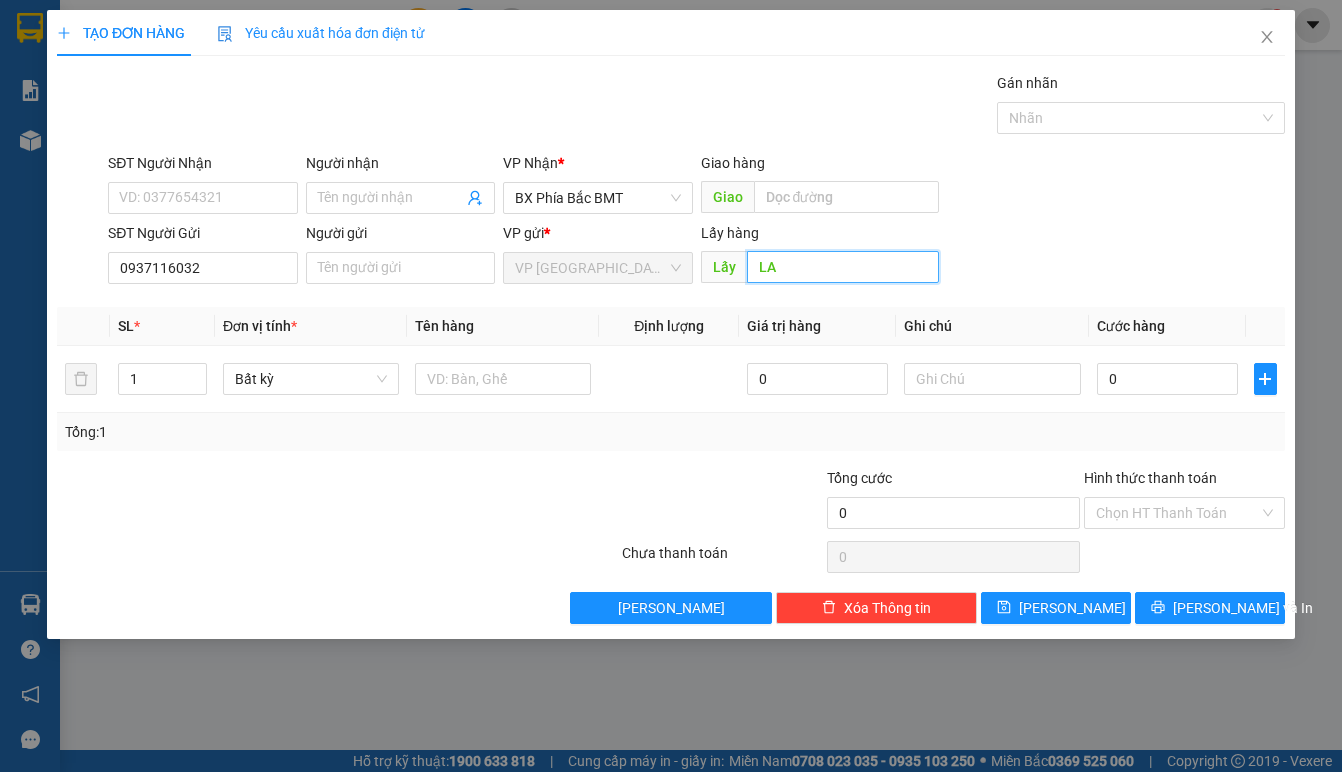 type on "LA" 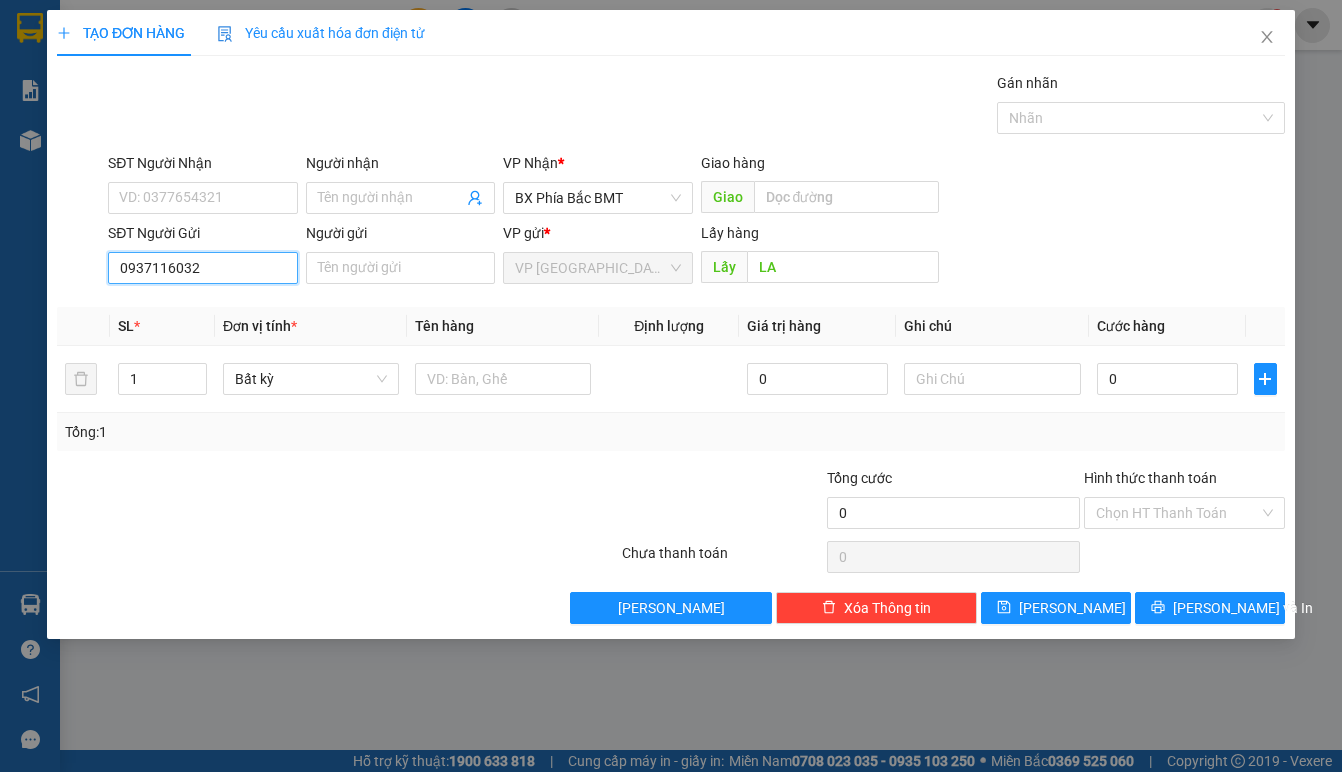 drag, startPoint x: 269, startPoint y: 266, endPoint x: -7, endPoint y: 317, distance: 280.6724 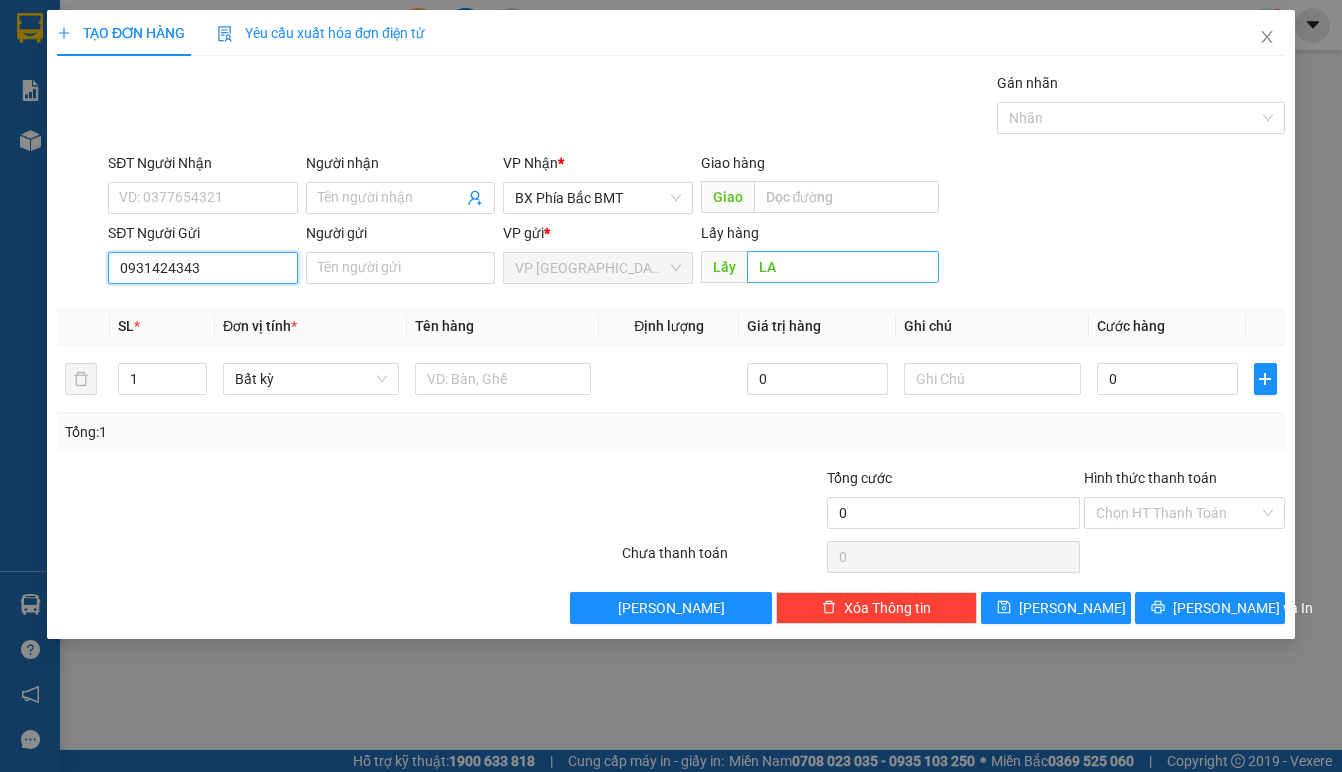 type on "0931424343" 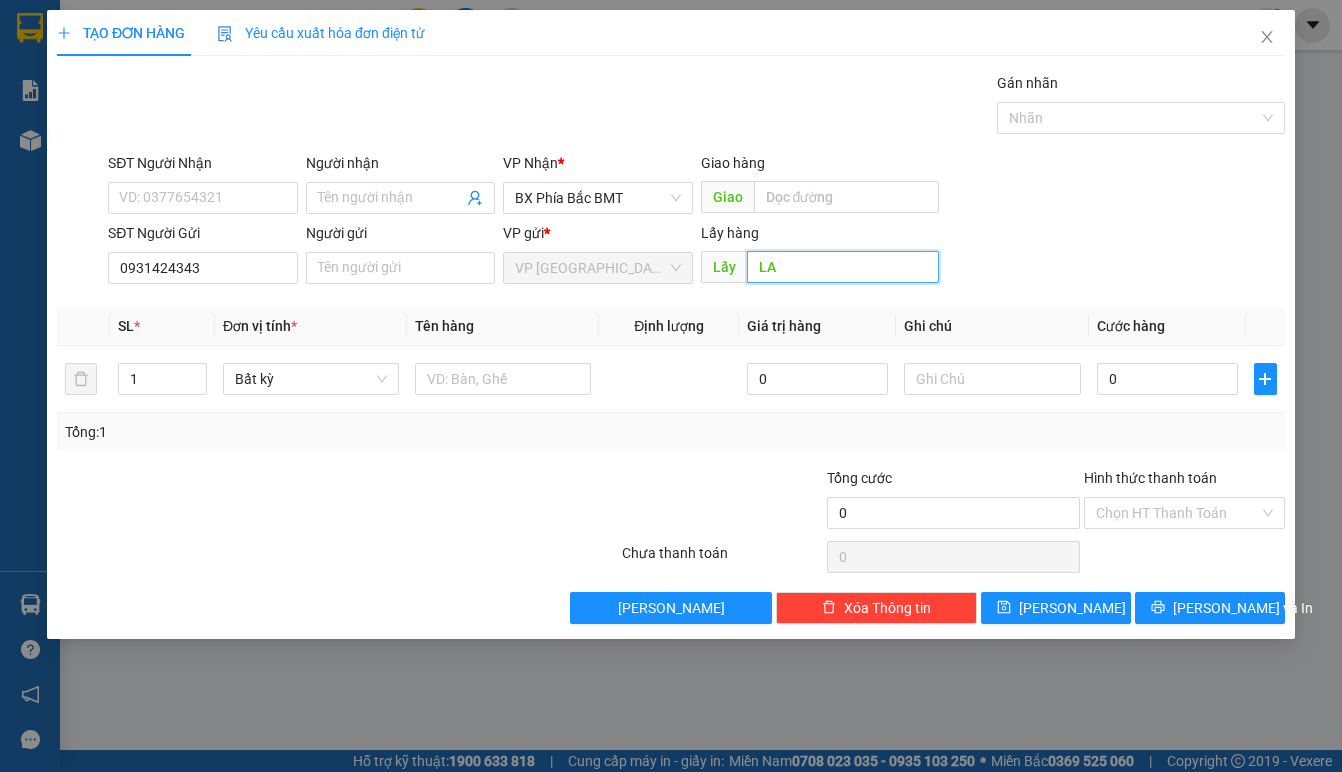 click on "LA" at bounding box center (843, 267) 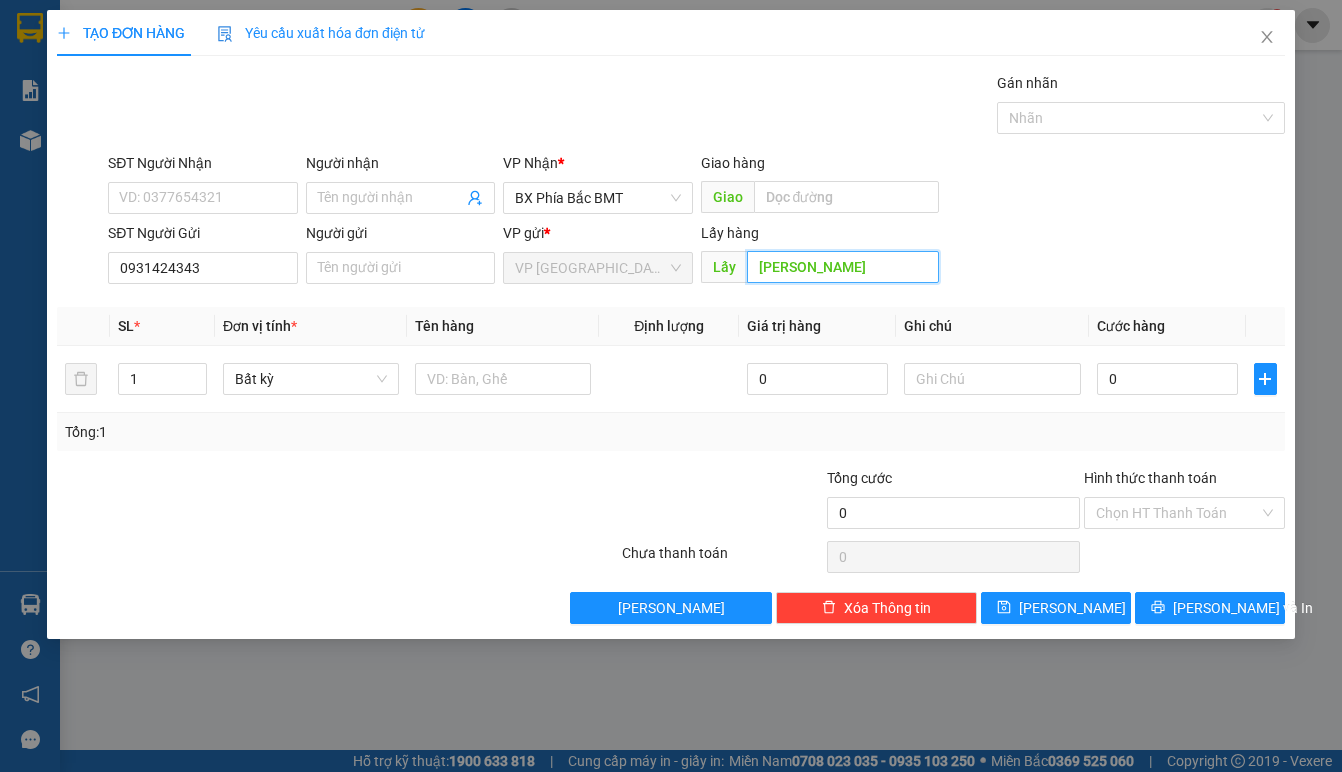 type on "LÂM HÀ" 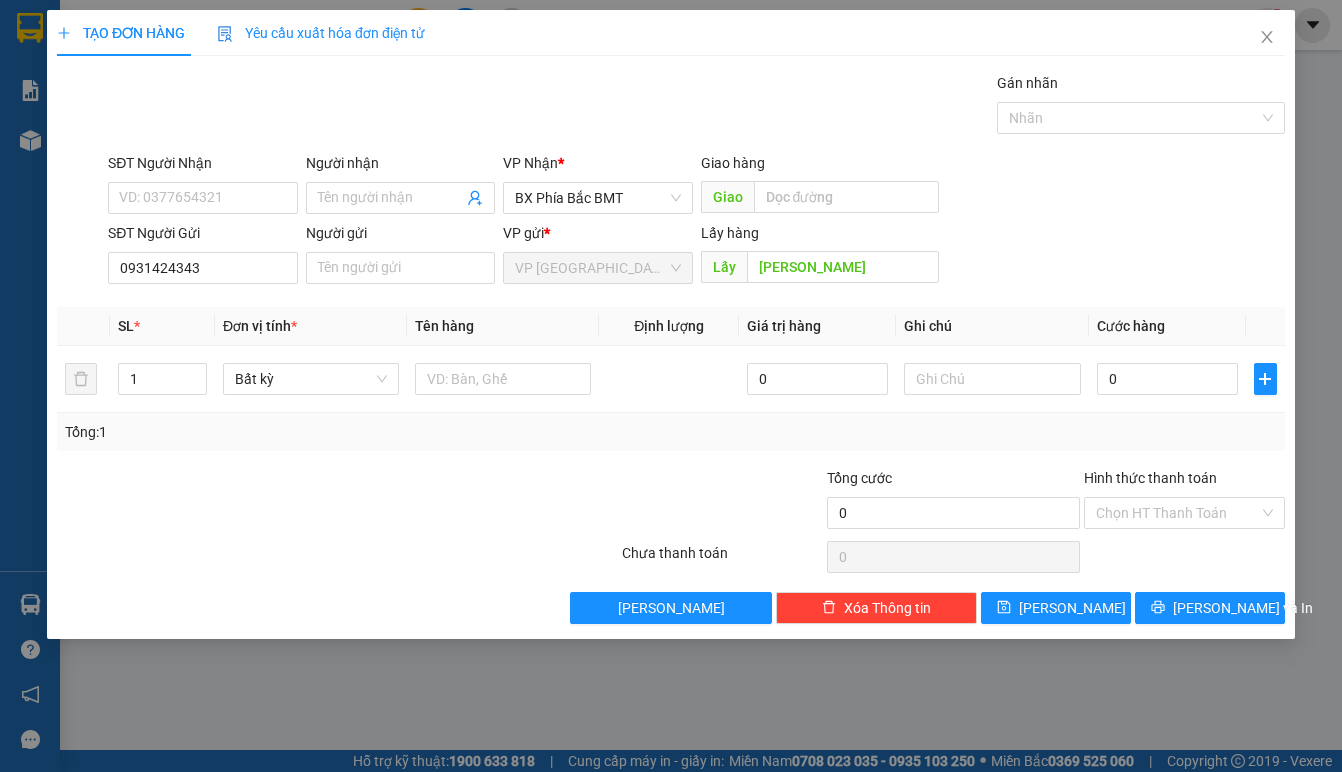 click on "SĐT Người Gửi 0931424343 Người gửi Tên người gửi VP gửi  * VP Đà Lạt Lấy hàng Lấy LÂM HÀ" at bounding box center (696, 257) 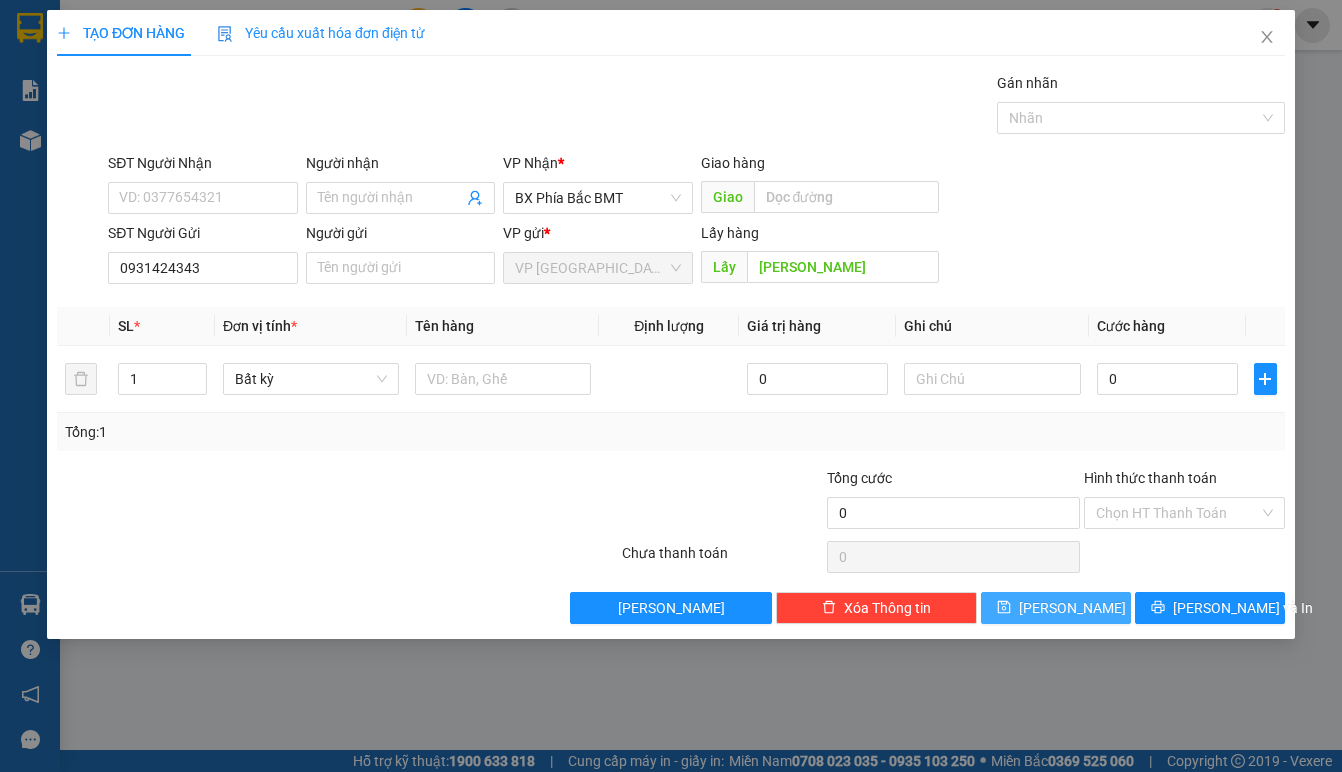click on "Lưu" at bounding box center [1056, 608] 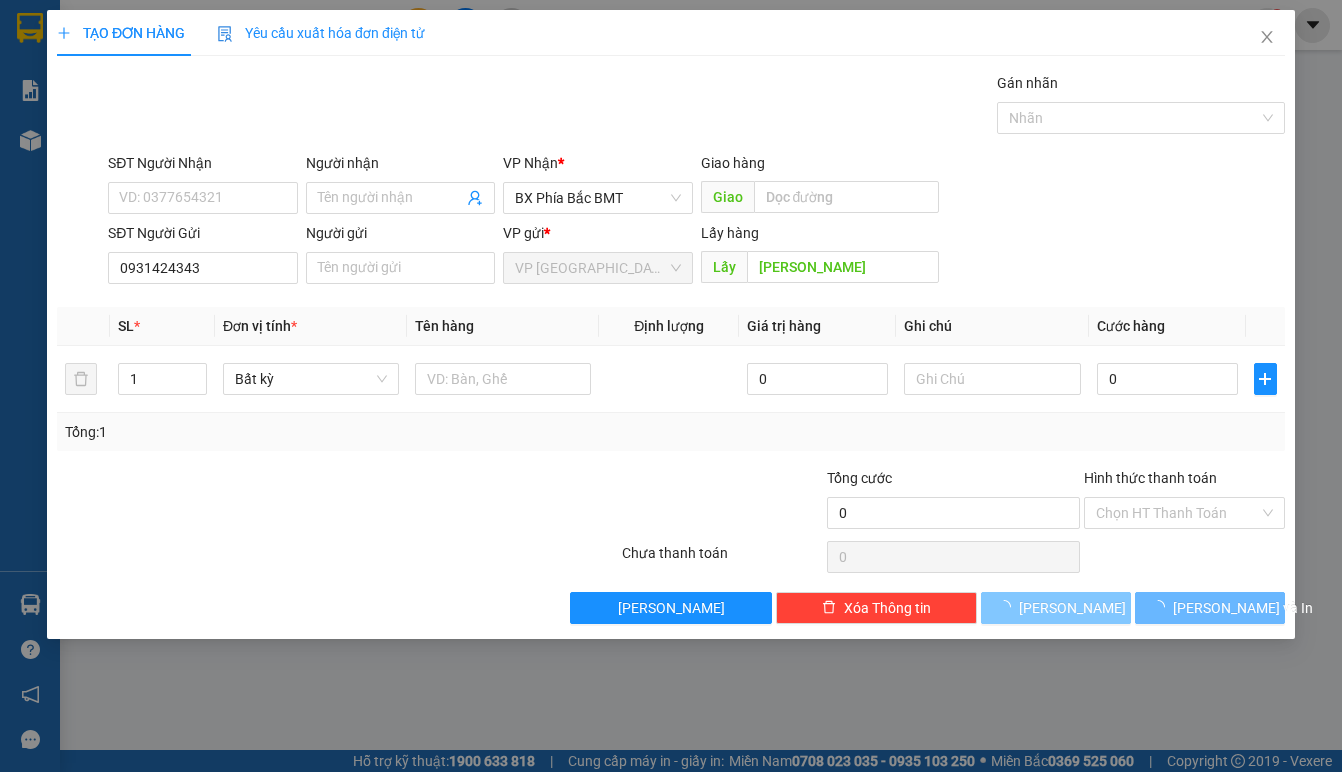 type 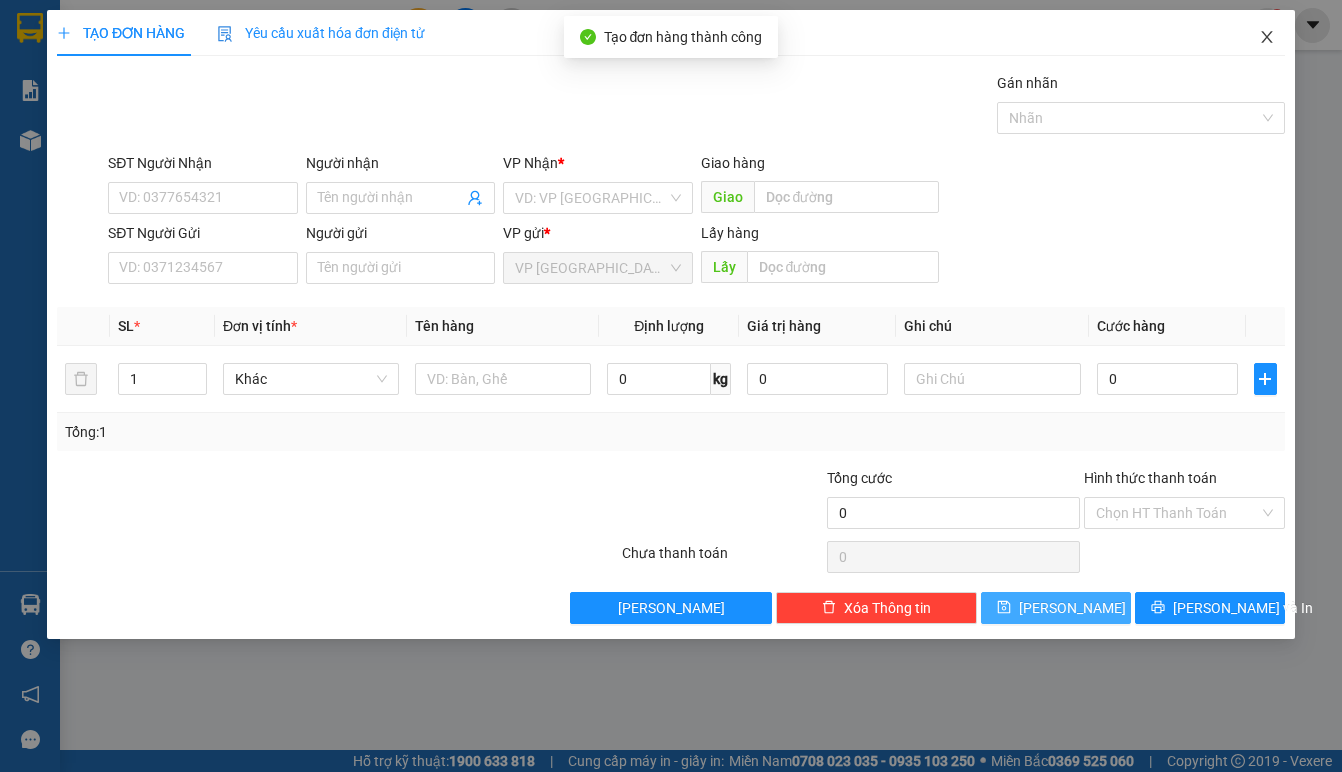 click 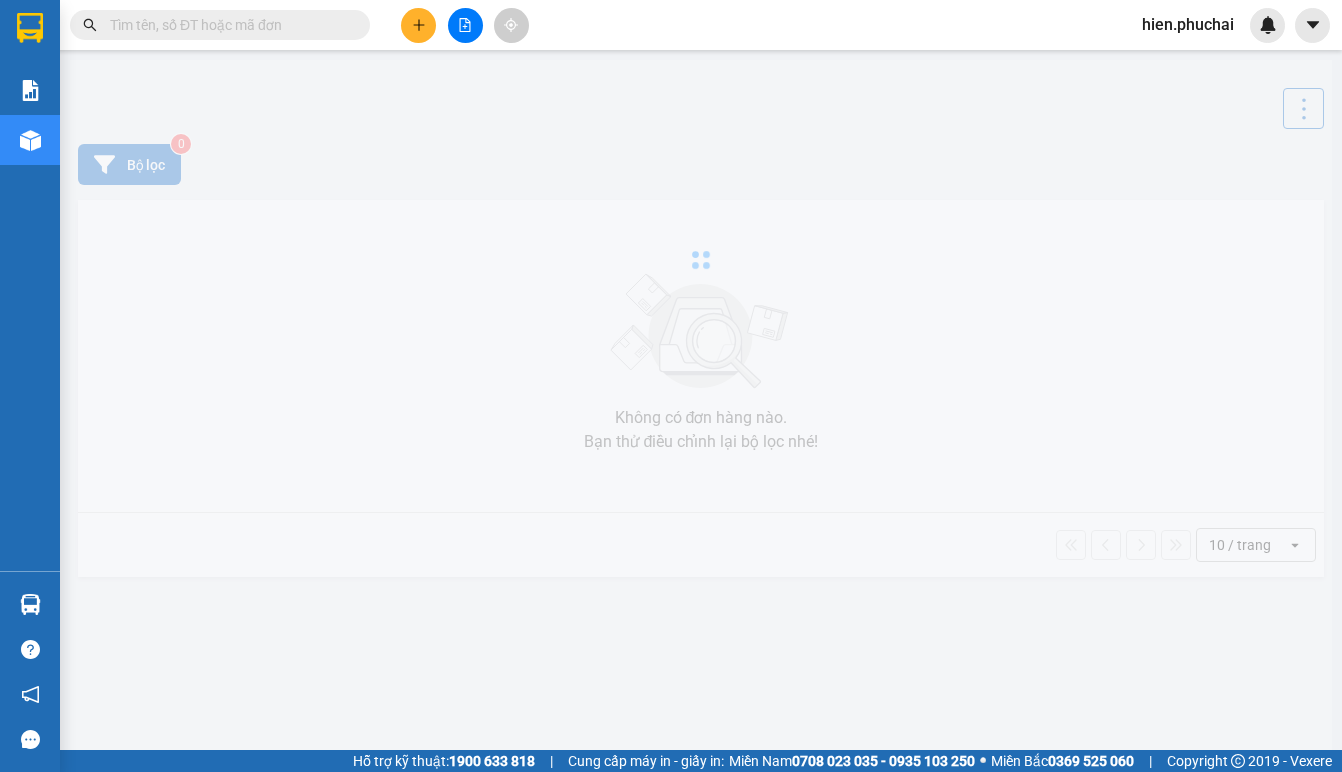 scroll, scrollTop: 0, scrollLeft: 0, axis: both 